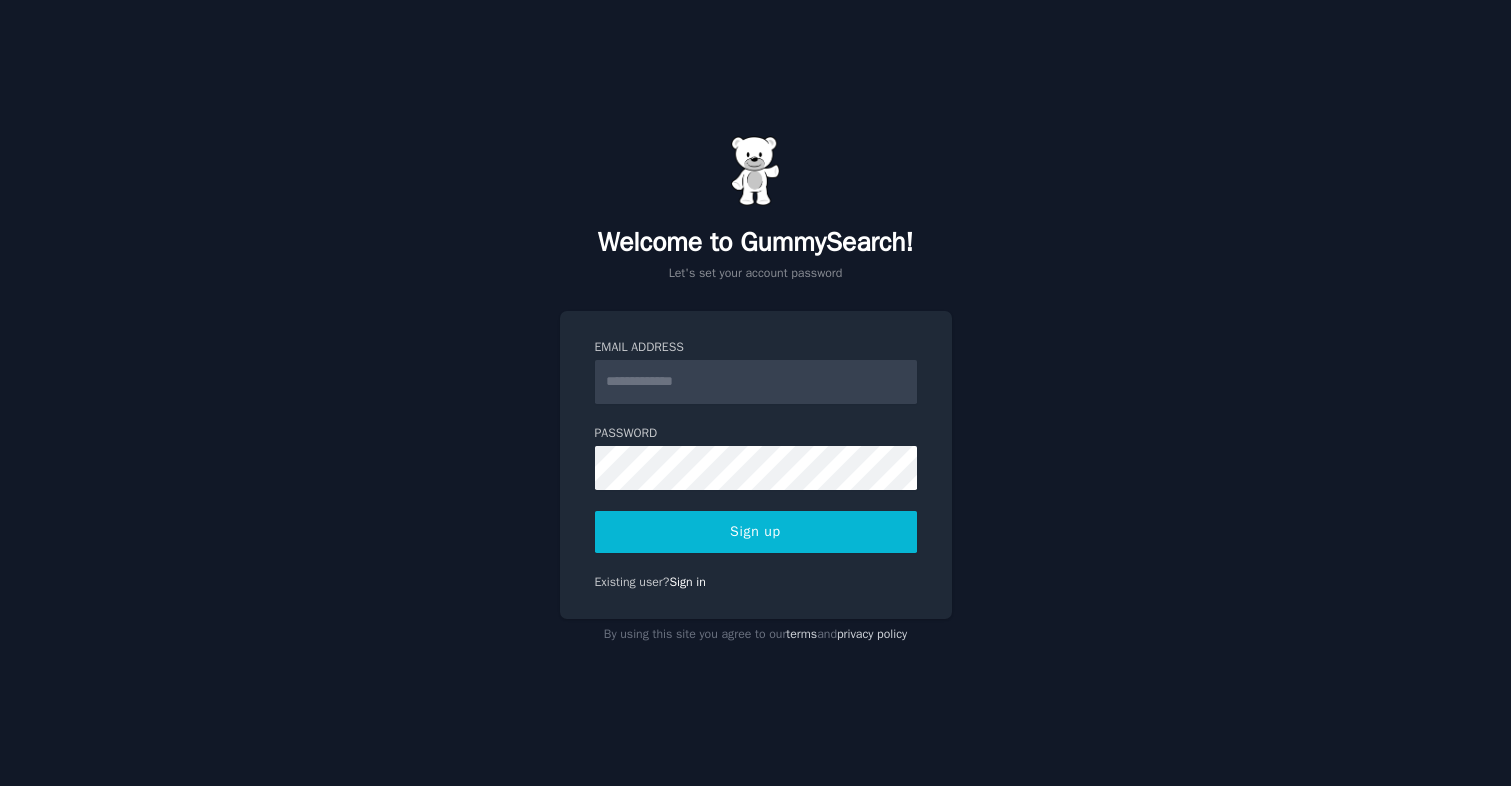 scroll, scrollTop: 0, scrollLeft: 0, axis: both 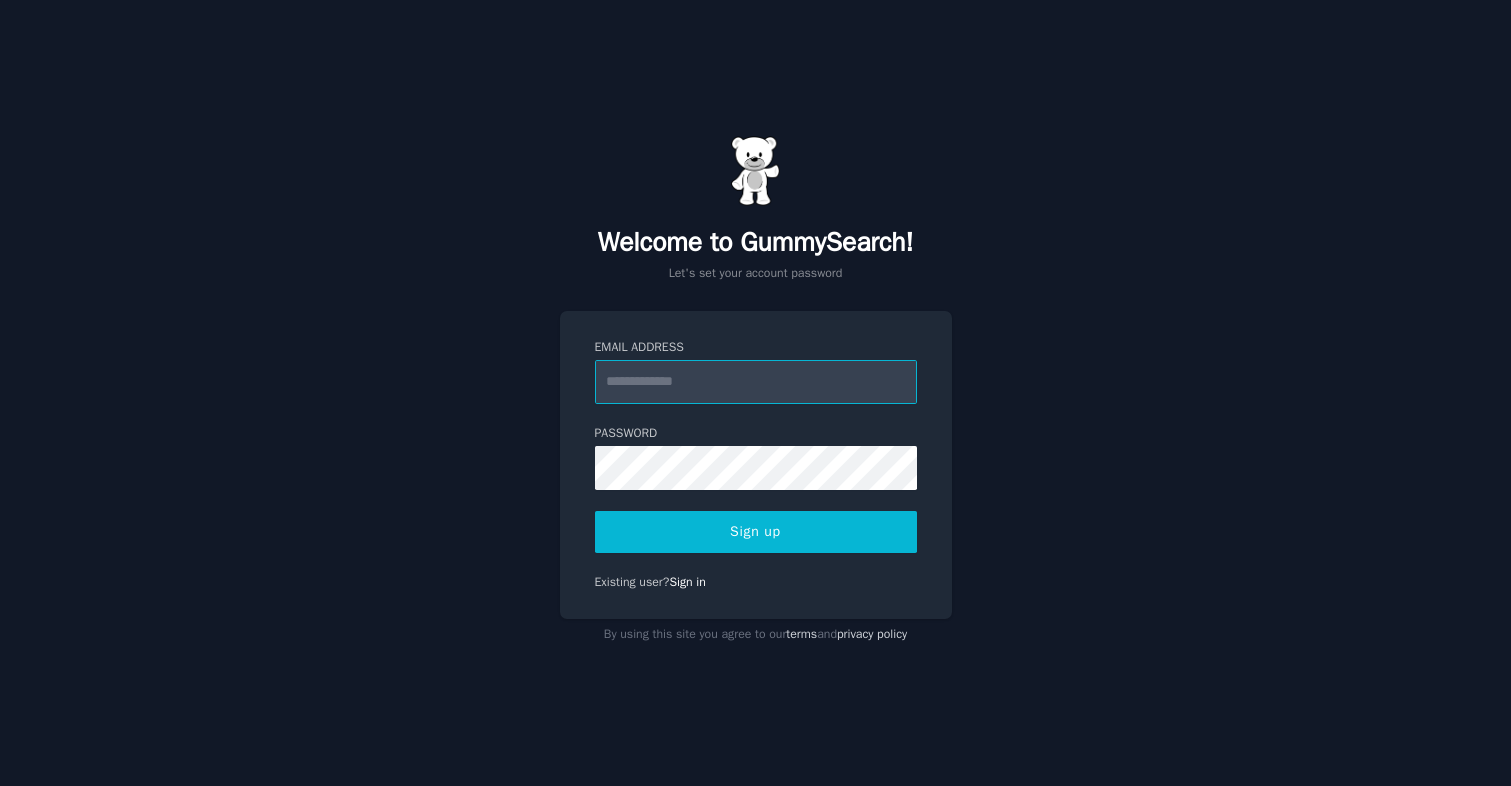 click on "Email Address" at bounding box center (756, 382) 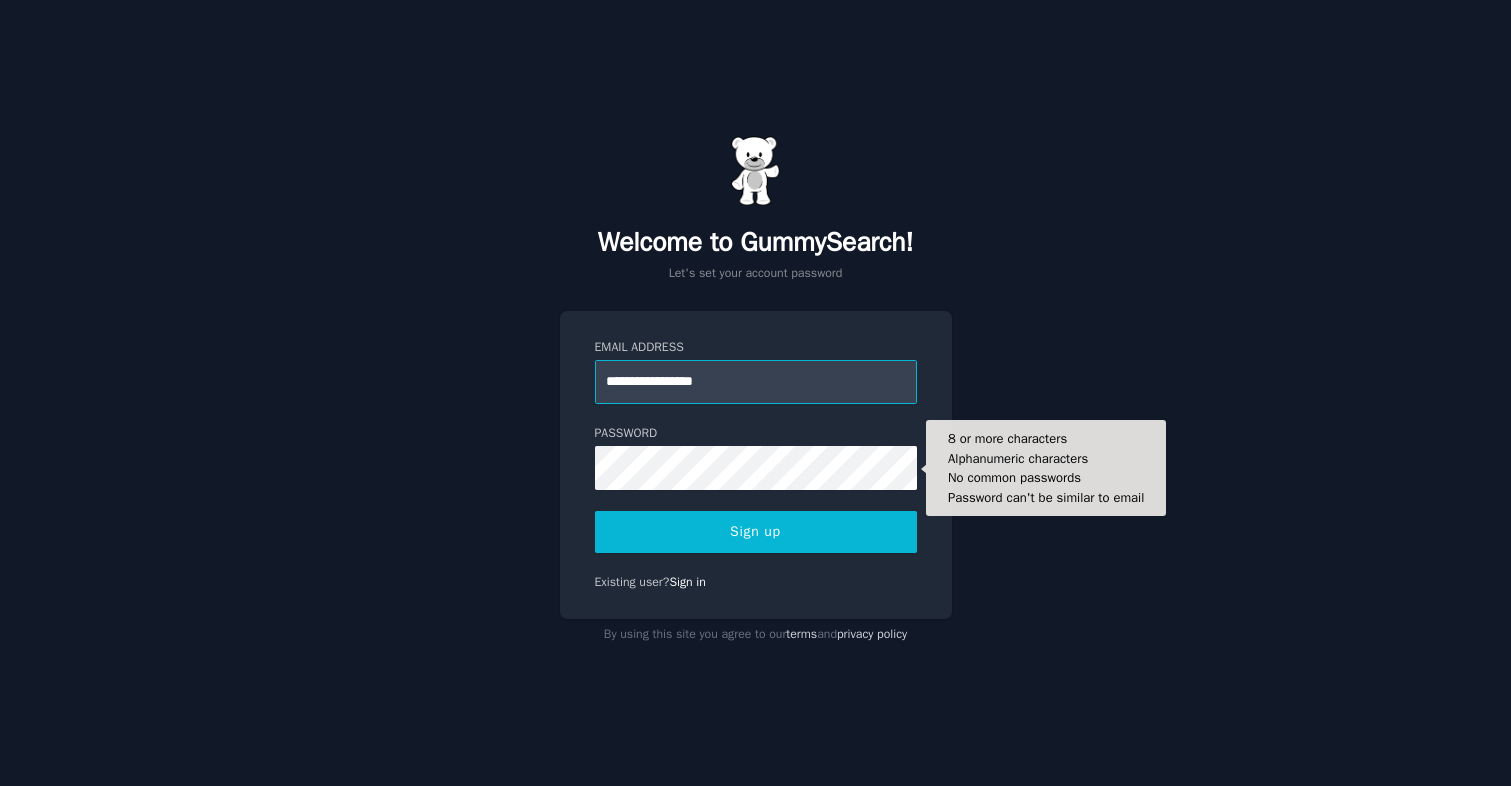 type on "**********" 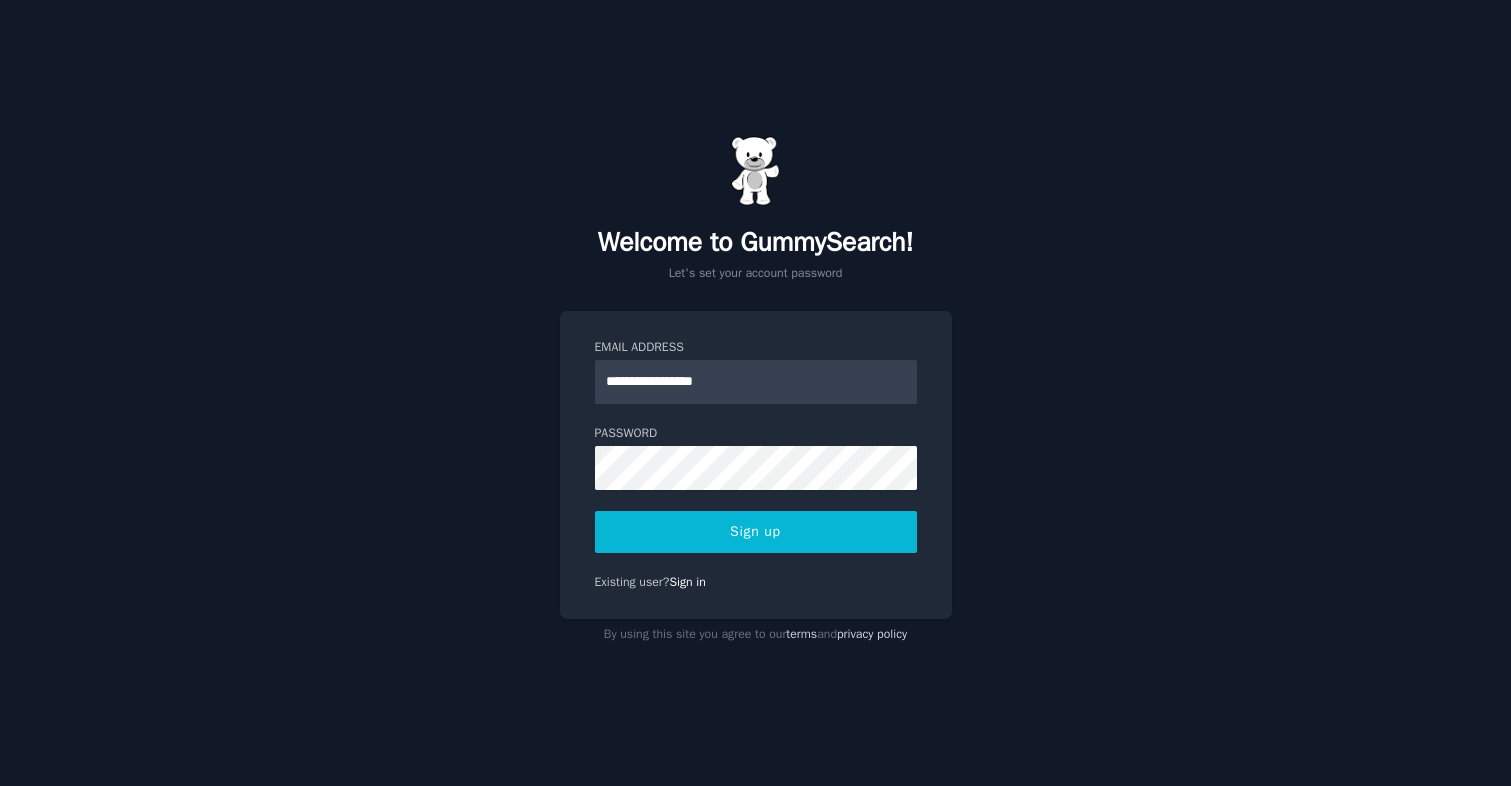 click on "Sign up" at bounding box center [756, 532] 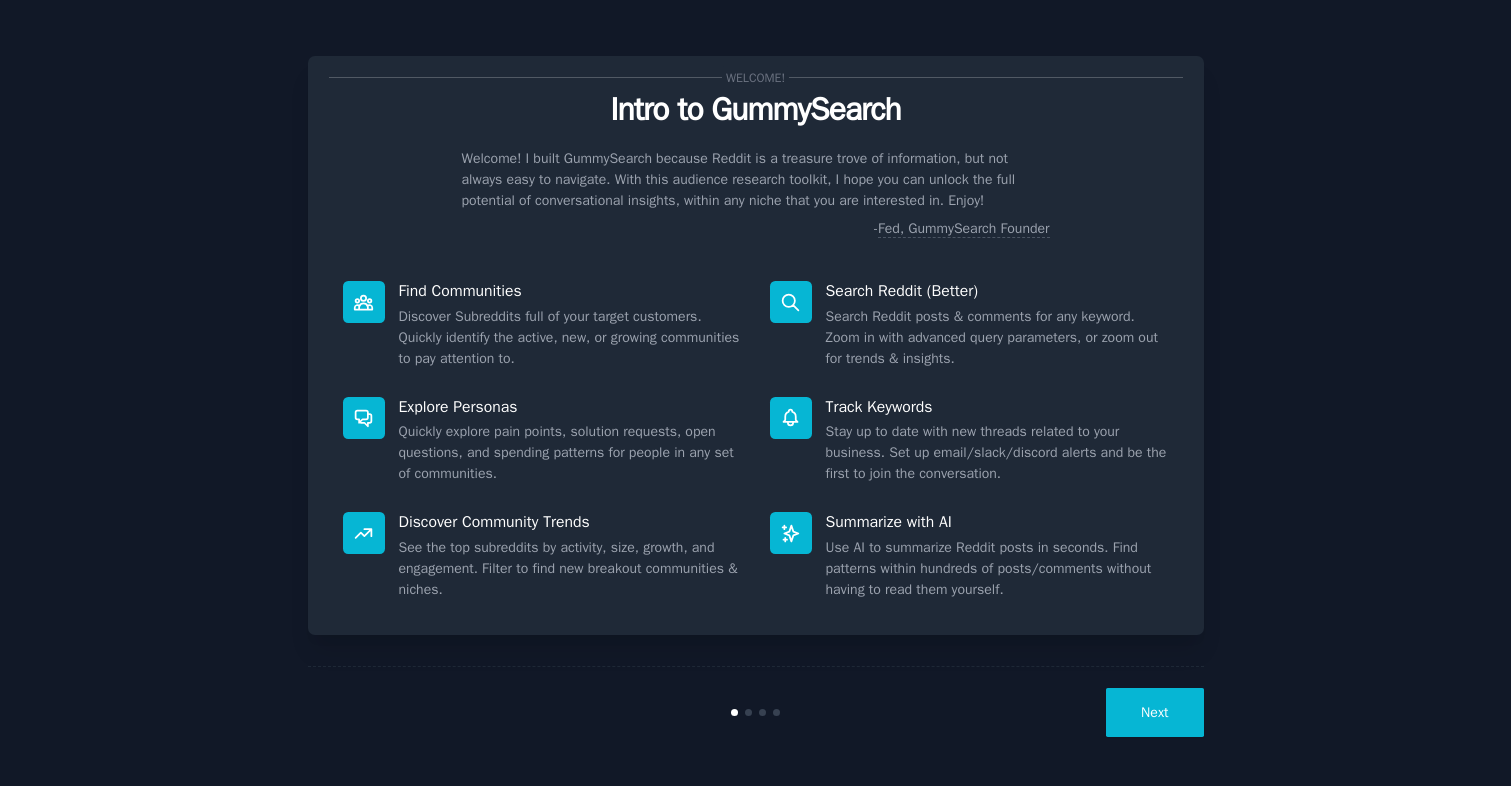 scroll, scrollTop: 0, scrollLeft: 0, axis: both 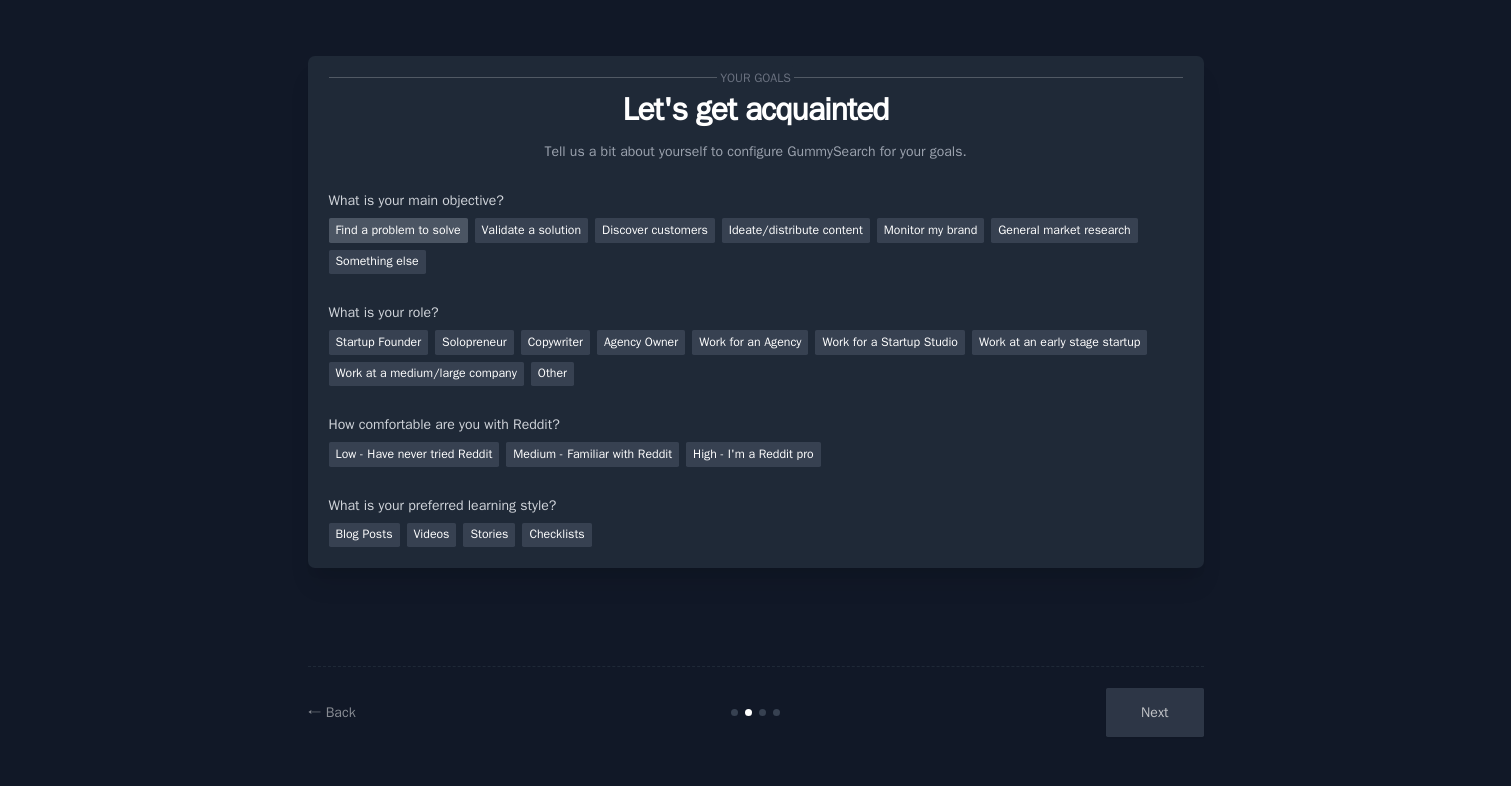 click on "Find a problem to solve" at bounding box center [398, 230] 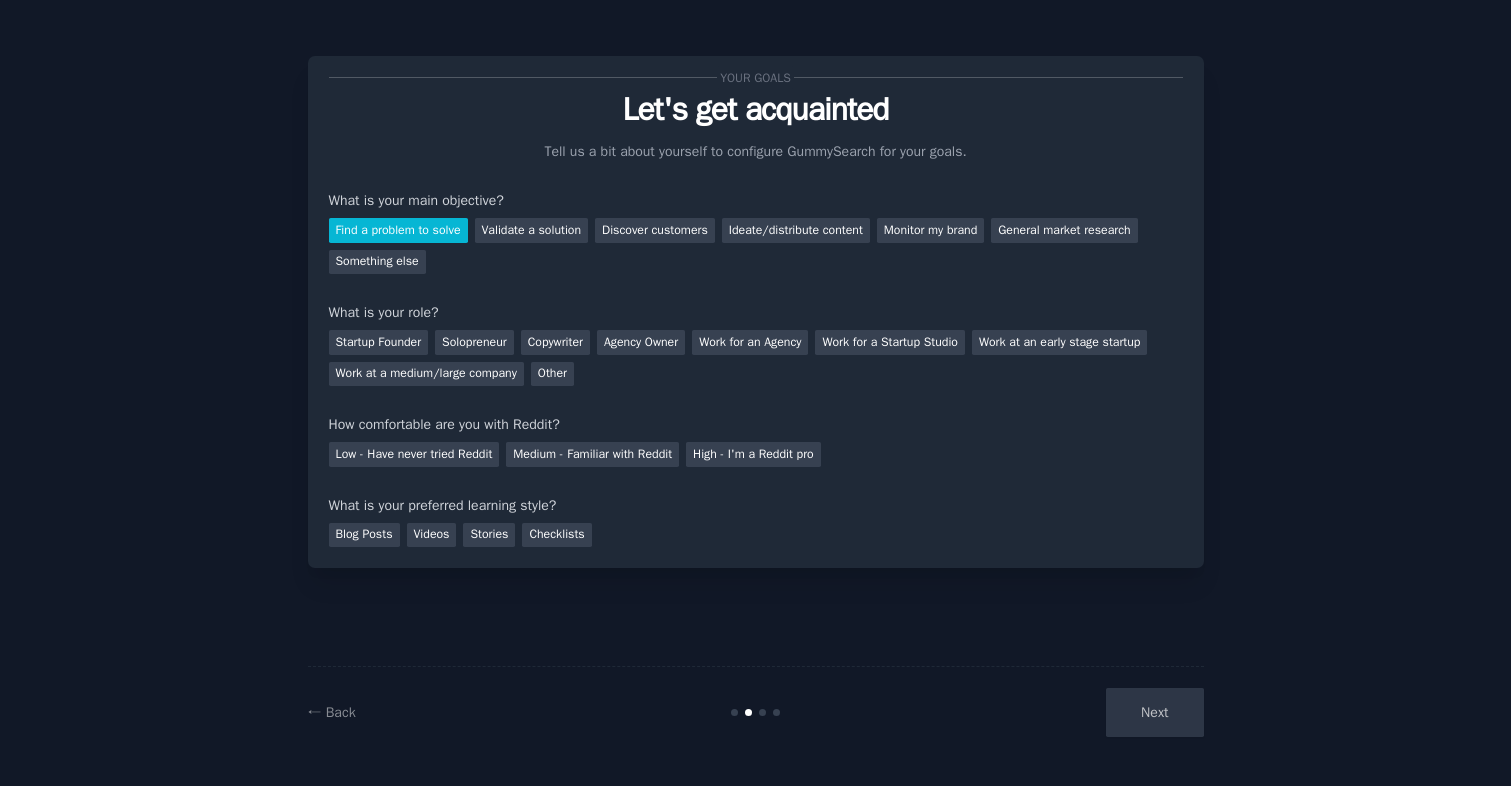 click on "Next" at bounding box center [1054, 712] 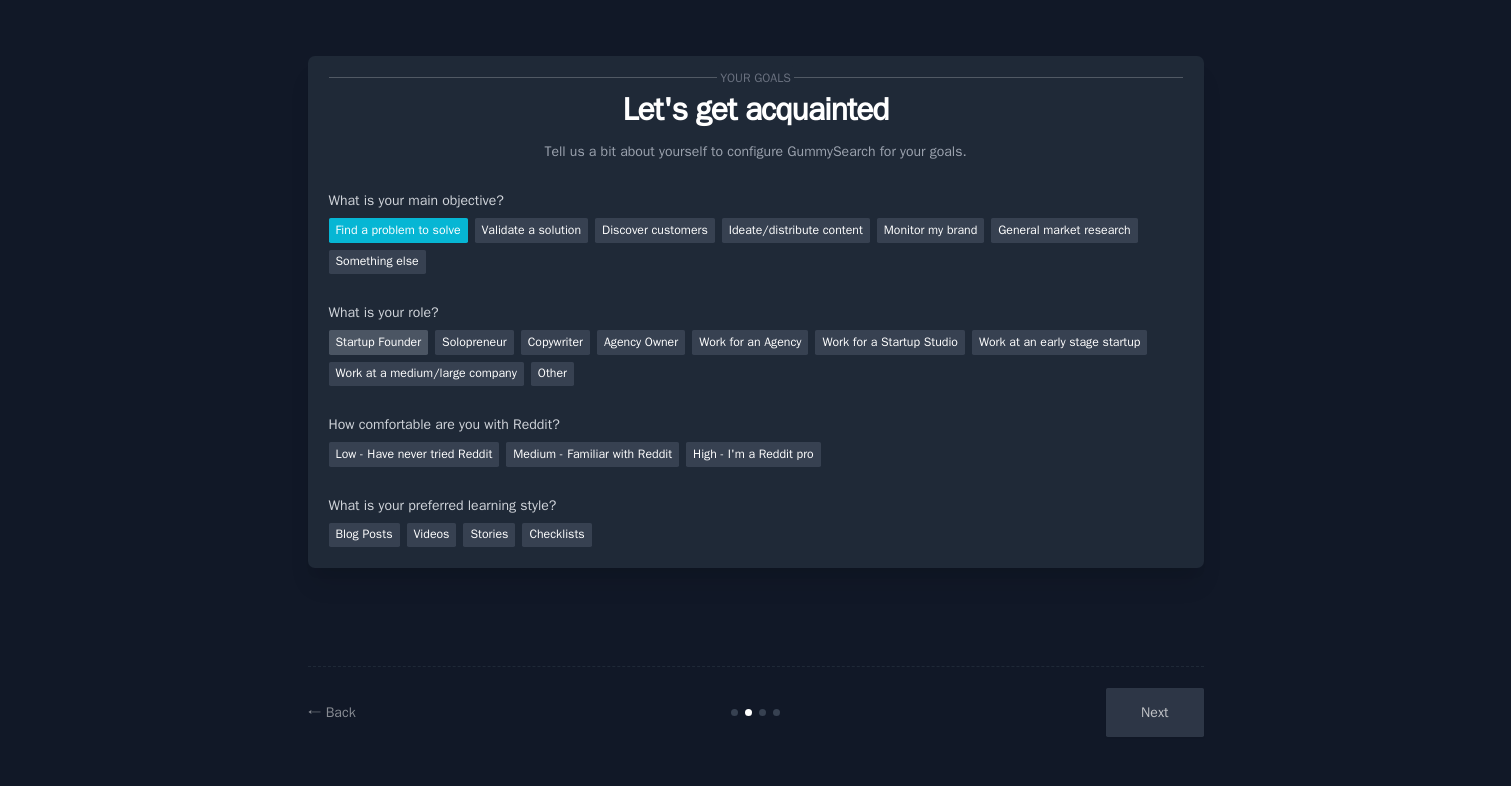 click on "Startup Founder" at bounding box center (379, 342) 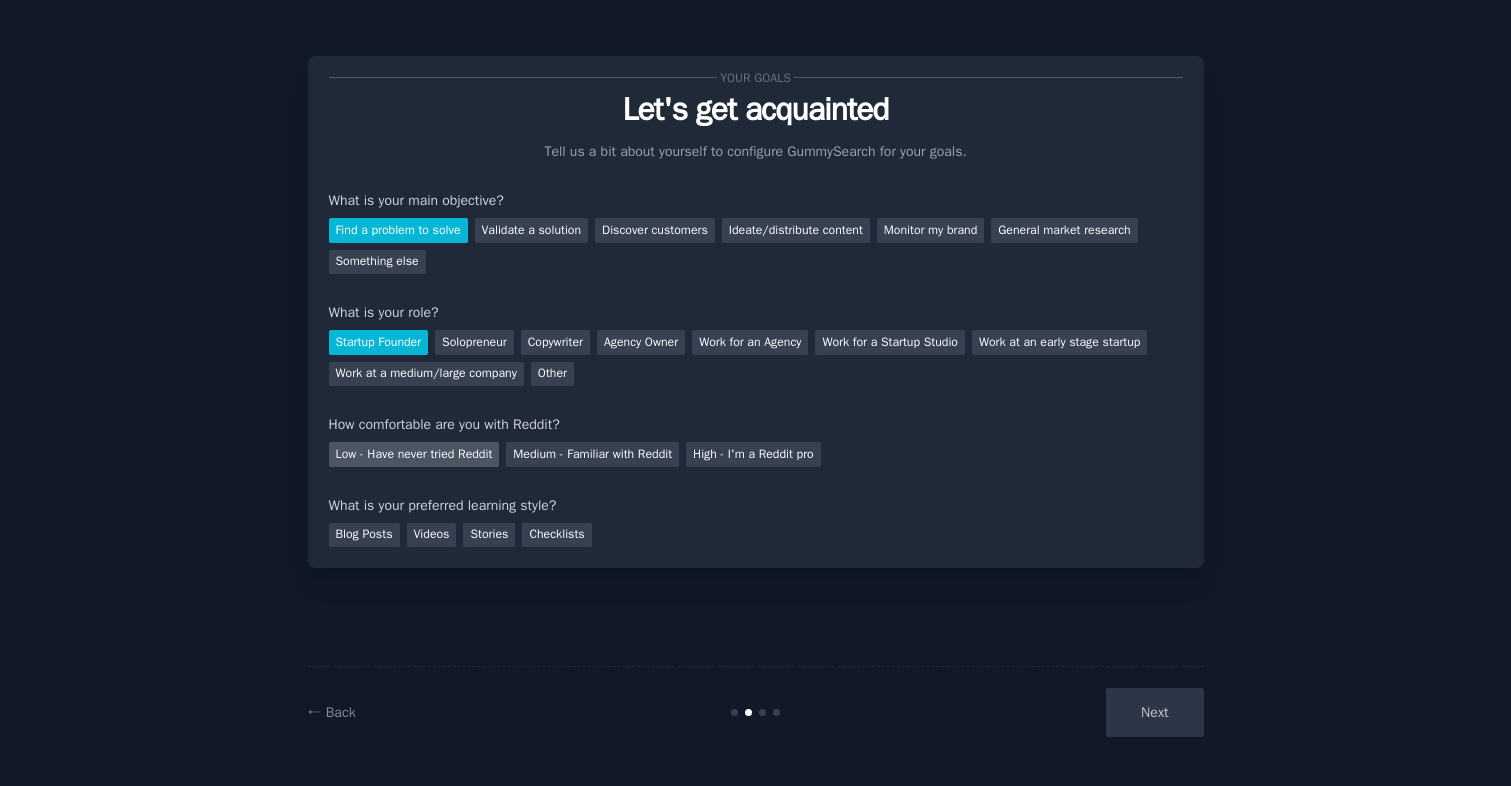 click on "Low - Have never tried Reddit" at bounding box center (414, 454) 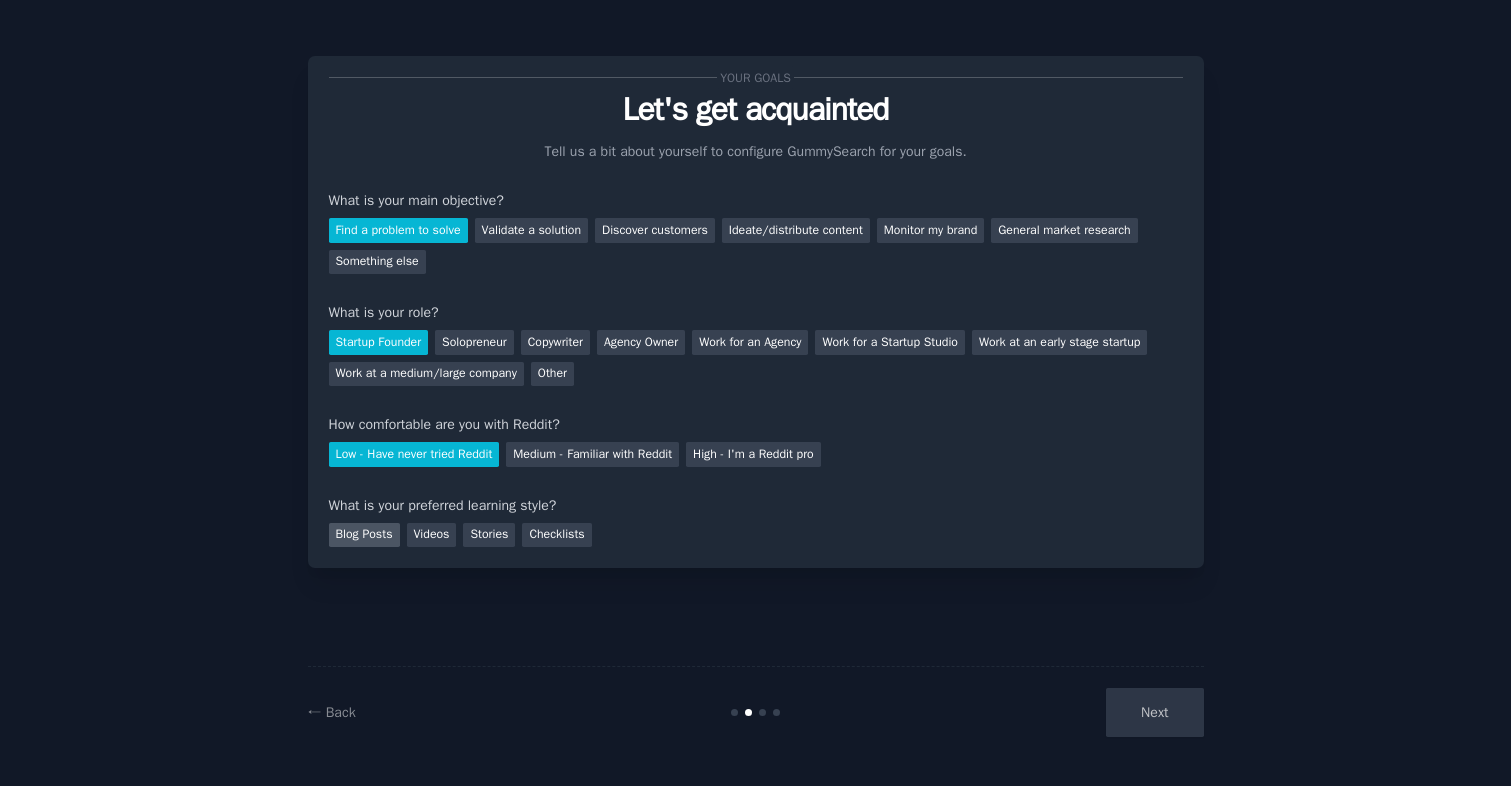 click on "Blog Posts" at bounding box center (364, 535) 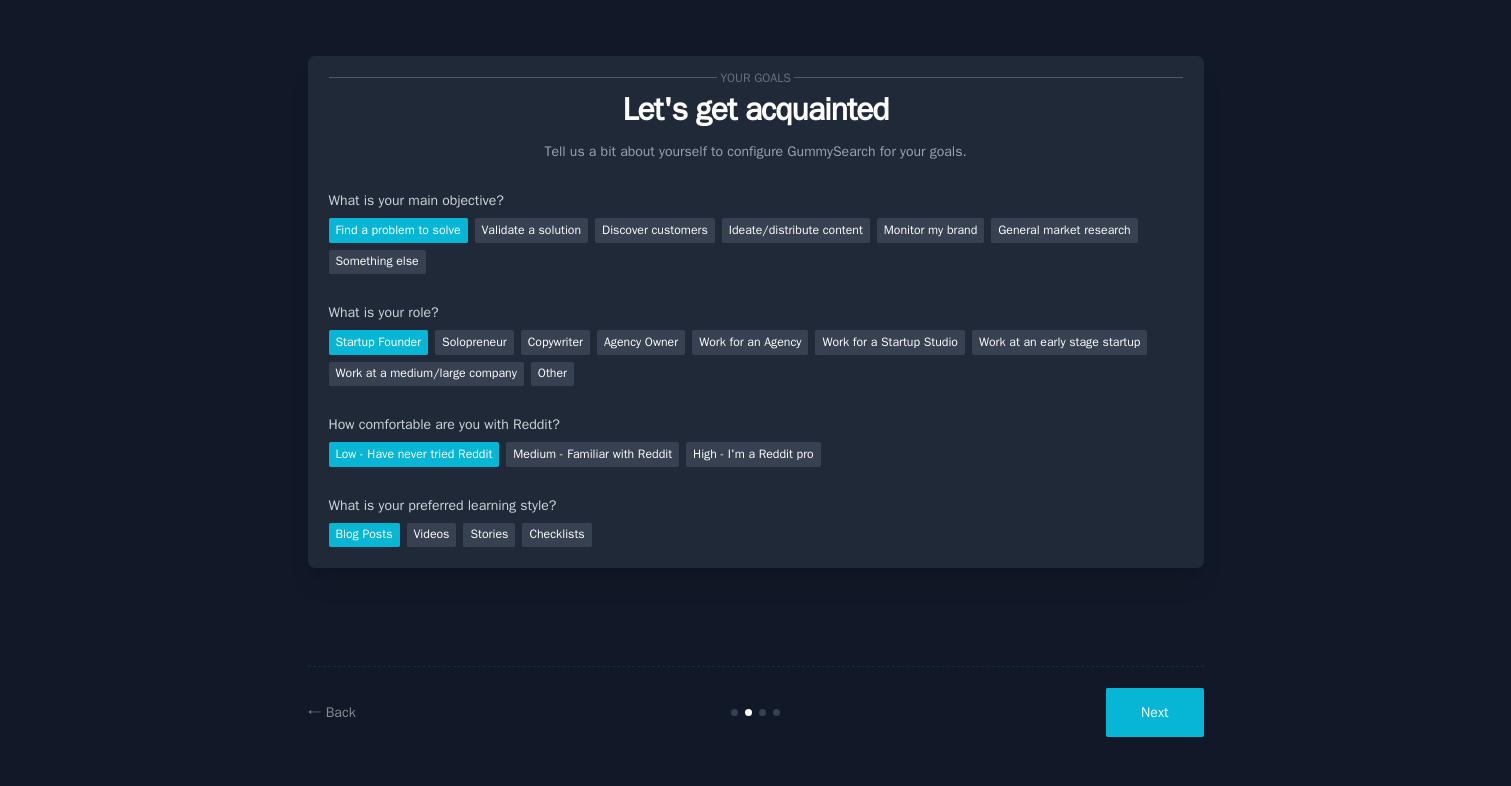 click on "Next" at bounding box center (1154, 712) 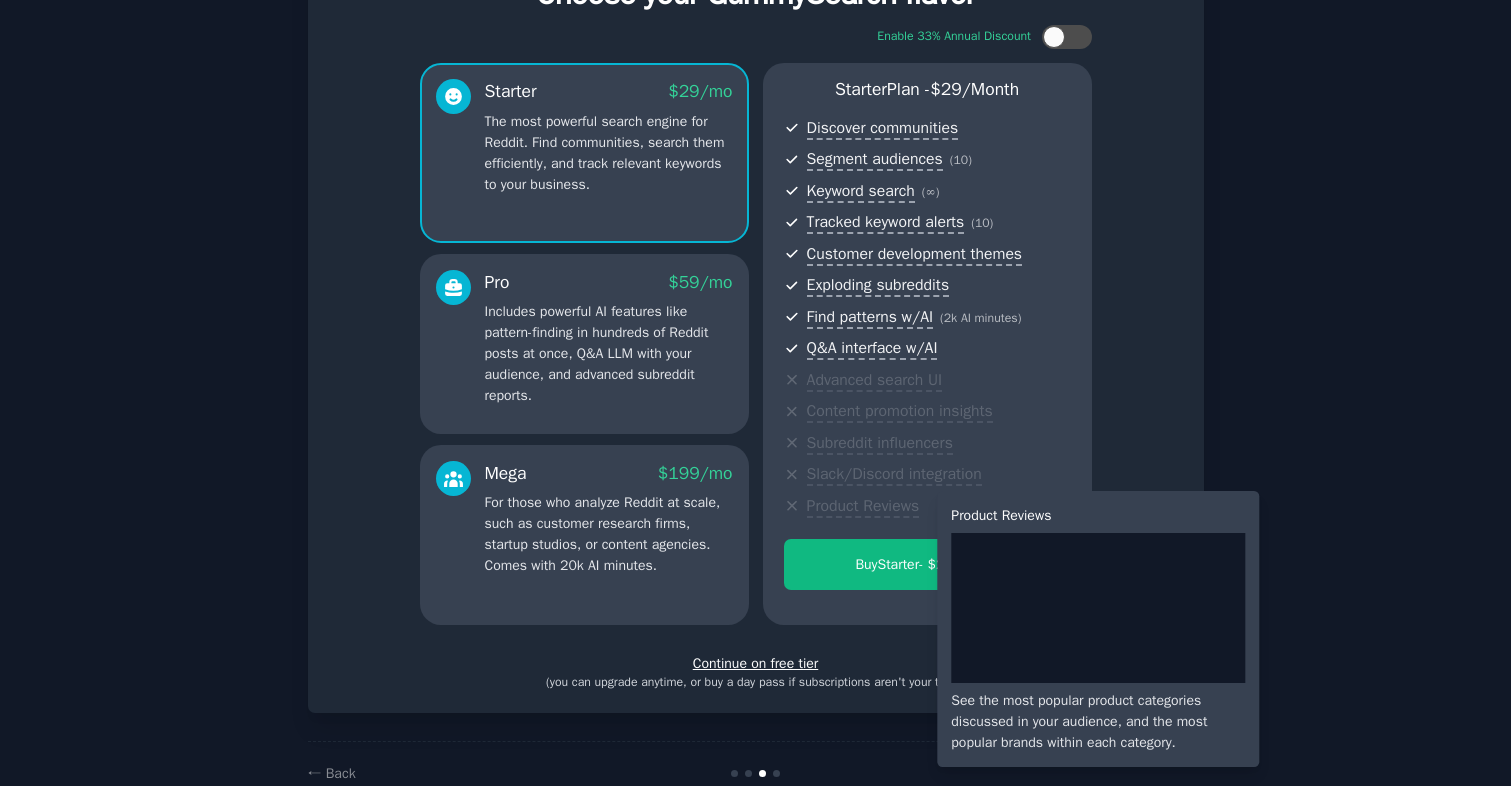 scroll, scrollTop: 152, scrollLeft: 0, axis: vertical 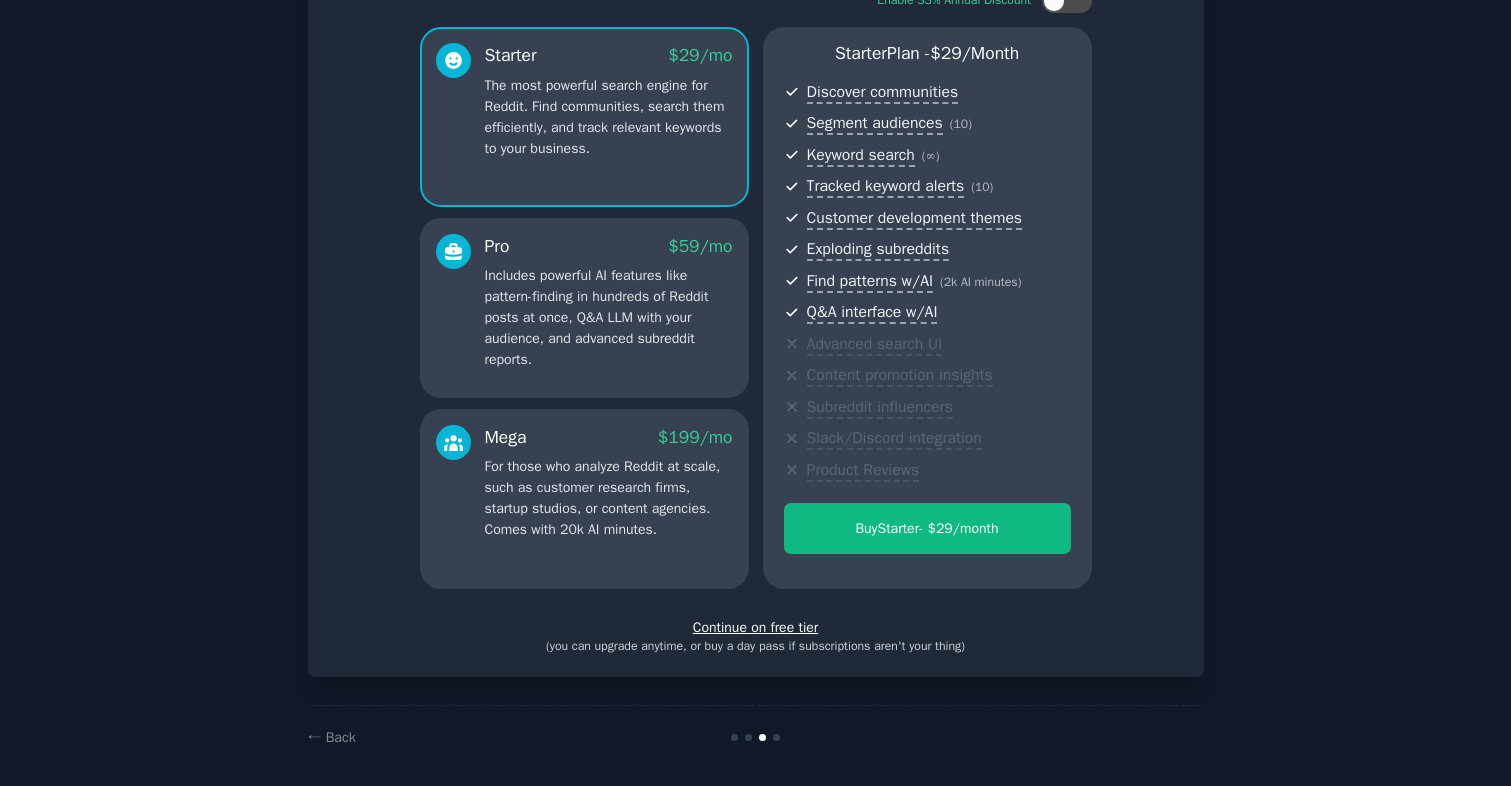 click on "Continue on free tier" at bounding box center (756, 627) 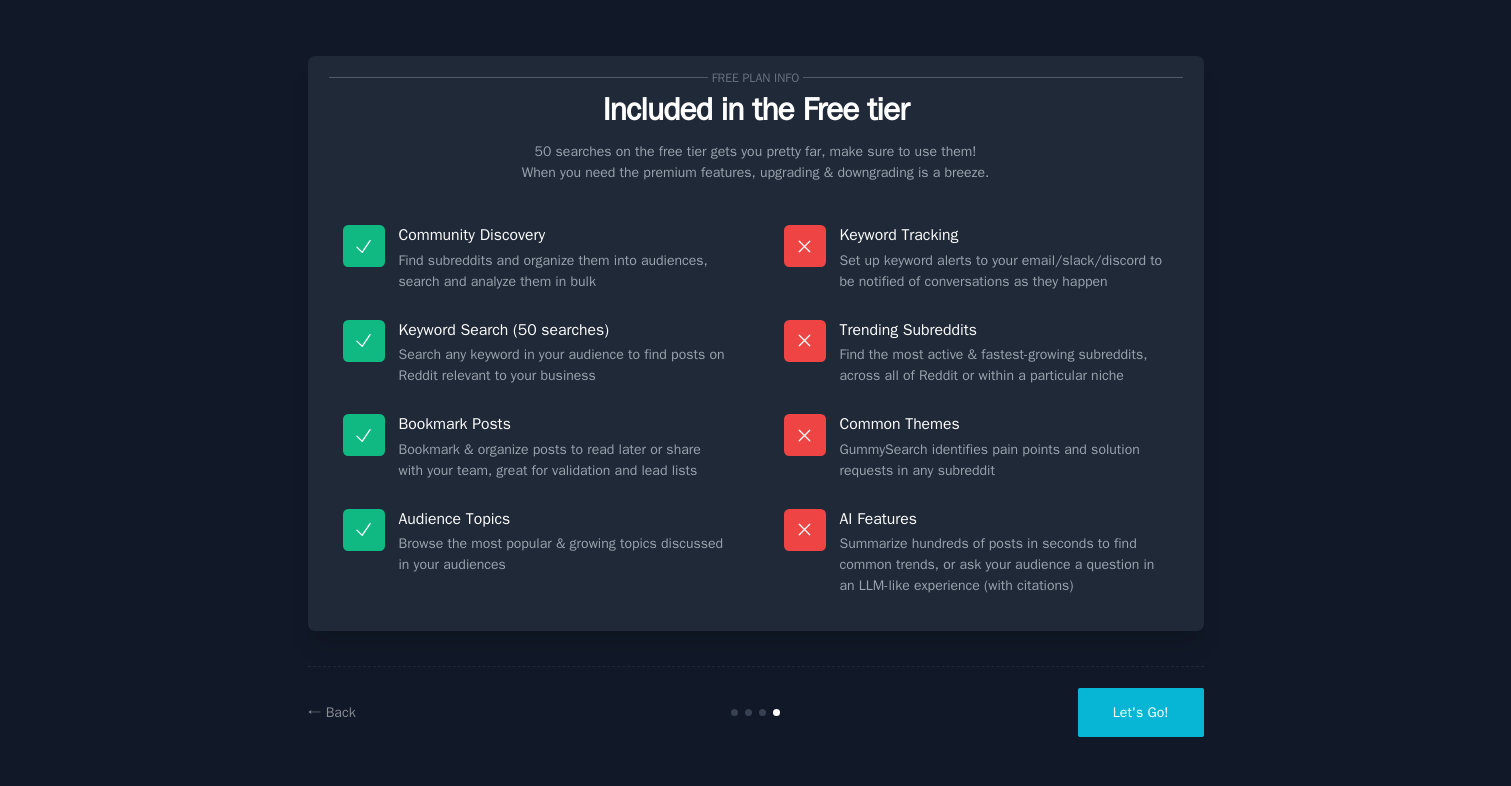 click on "Let's Go!" at bounding box center (1141, 712) 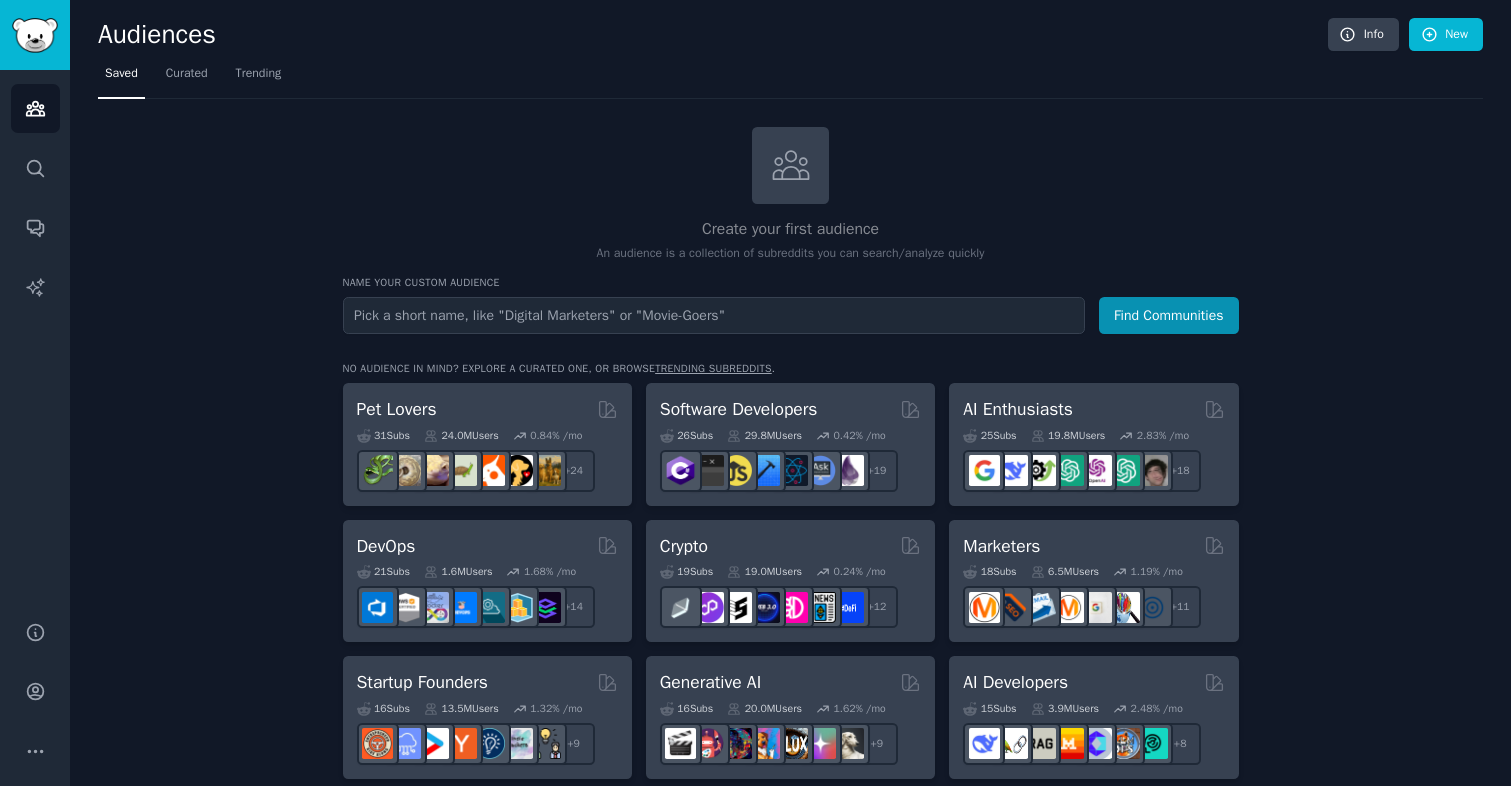 click on "Create your first audience An audience is a collection of subreddits you can search/analyze quickly Name your custom audience Audience Name Find Communities No audience in mind? Explore a curated one, or browse  trending subreddits . Pet Lovers 31  Sub s 24.0M  Users 0.84 % /mo + 24 Software Developers 26  Sub s 29.8M  Users 0.42 % /mo + 19 AI Enthusiasts 25  Sub s 19.8M  Users 2.83 % /mo + 18 DevOps 21  Sub s 1.6M  Users 1.68 % /mo + 14 Crypto 19  Sub s 19.0M  Users 0.24 % /mo + 12 Marketers 18  Sub s 6.5M  Users 1.19 % /mo + 11 Startup Founders 16  Sub s 13.5M  Users 1.32 % /mo + 9 Generative AI 16  Sub s 20.0M  Users 1.62 % /mo + 9 AI Developers 15  Sub s 3.9M  Users 2.48 % /mo + 8 Stock Investors 15  Sub s 28.3M  Users 0.49 % /mo + 8 Video Editors 15  Sub s 2.3M  Users 1.54 % /mo + 8 Designers 13  Sub s 9.7M  Users 0.26 % /mo + 6 Data Scientists 13  Sub s 7.6M  Users 0.58 % /mo + 6 Fitness Enthusiasts 12  Sub s 31.1M  Users 0.24 % /mo + 5 Gardeners 11  Sub s 13.5M  Users 1.84 % /mo + 4 Photographers 11 s" at bounding box center (790, 1204) 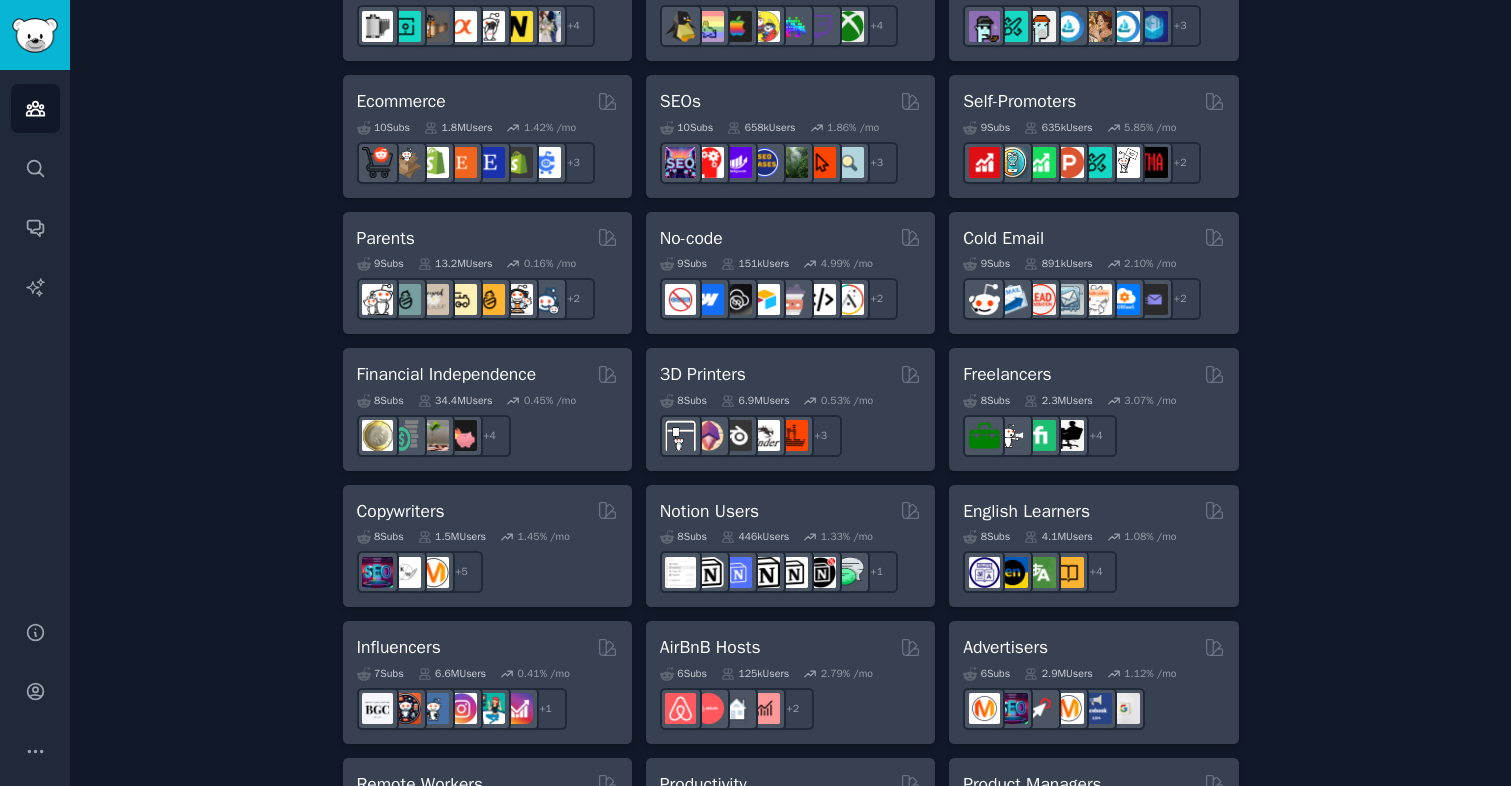scroll, scrollTop: 1119, scrollLeft: 0, axis: vertical 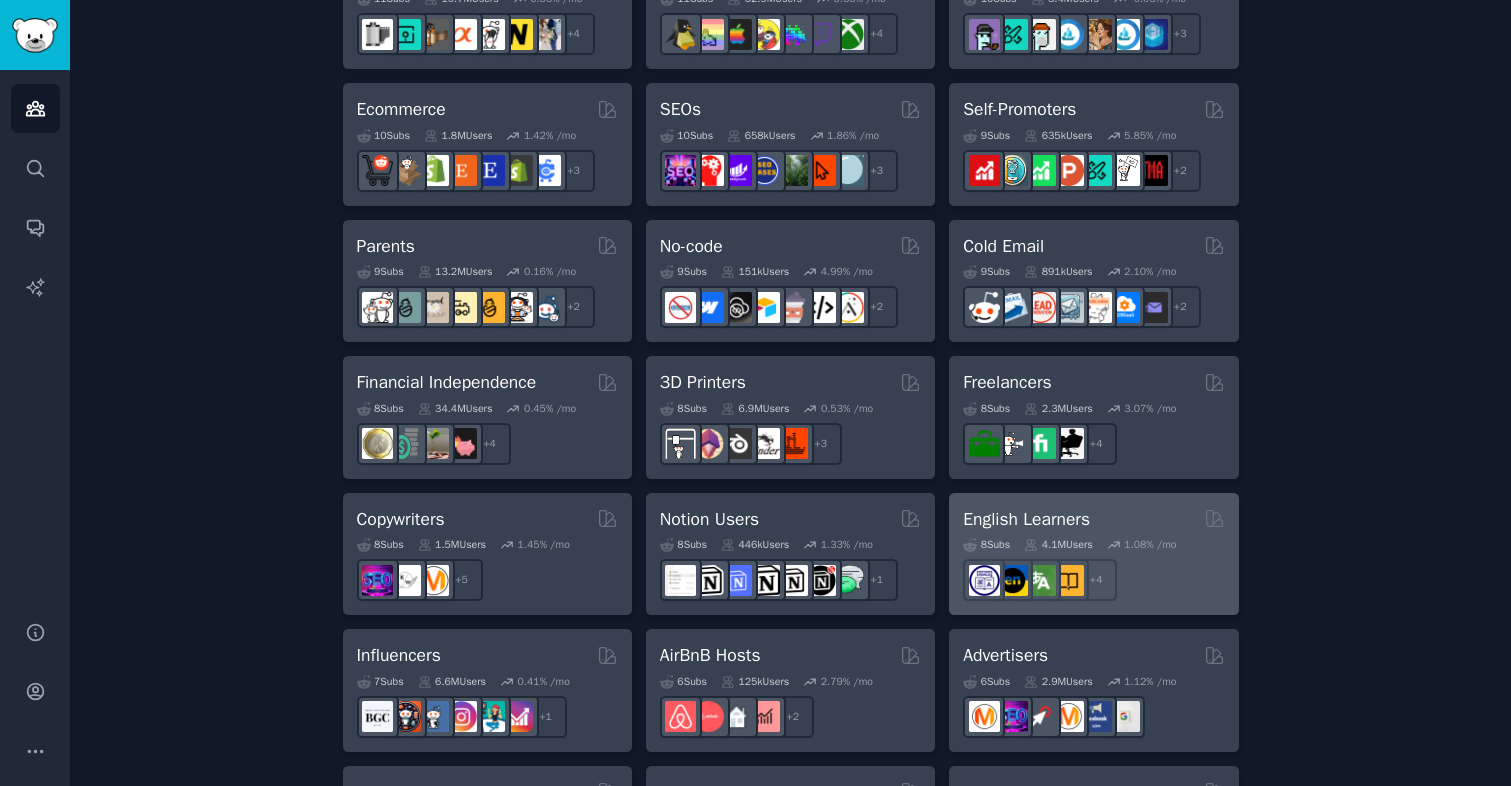 click on "English Learners" at bounding box center [1026, 519] 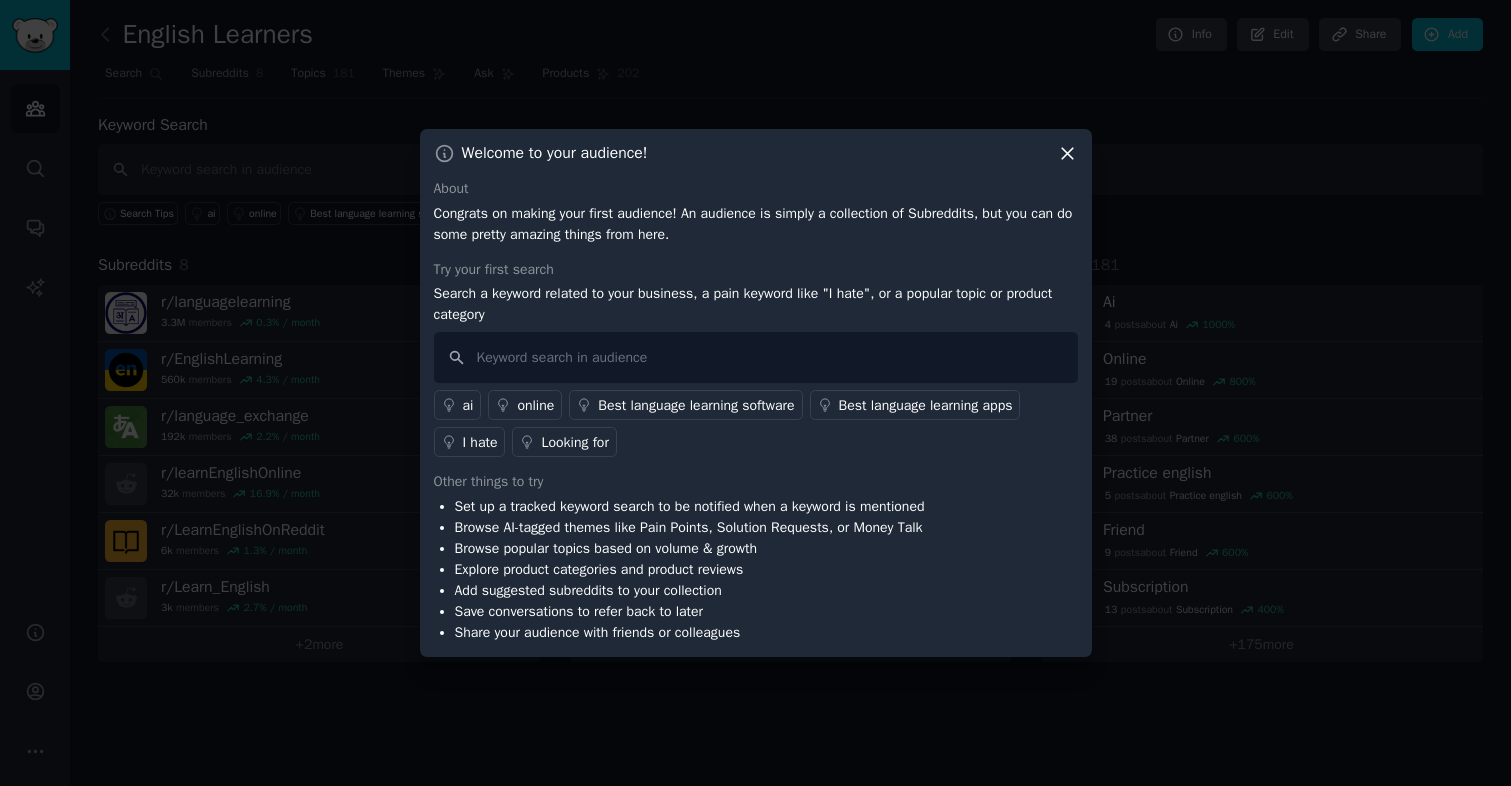click 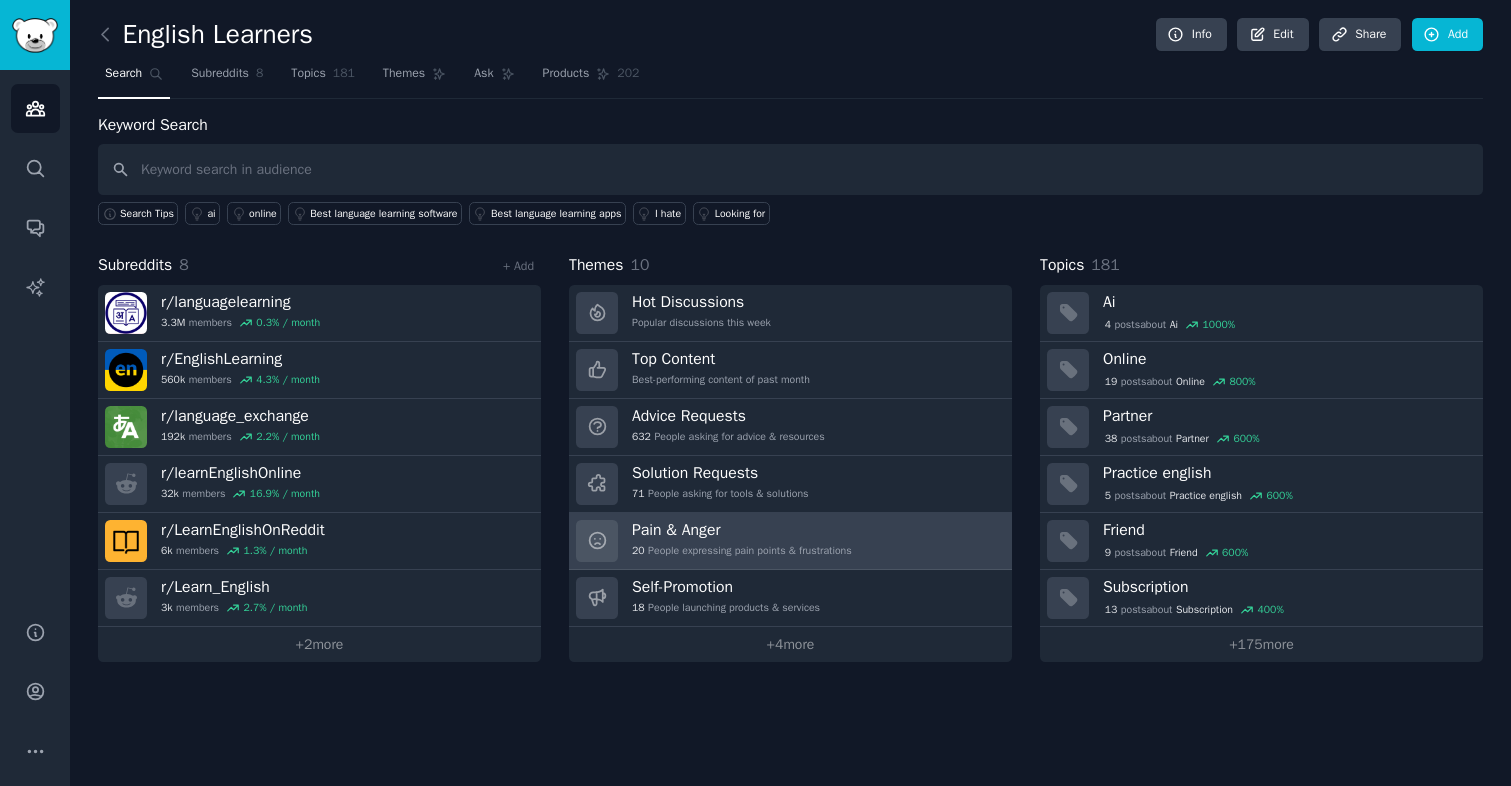 click on "Pain & Anger" at bounding box center (742, 530) 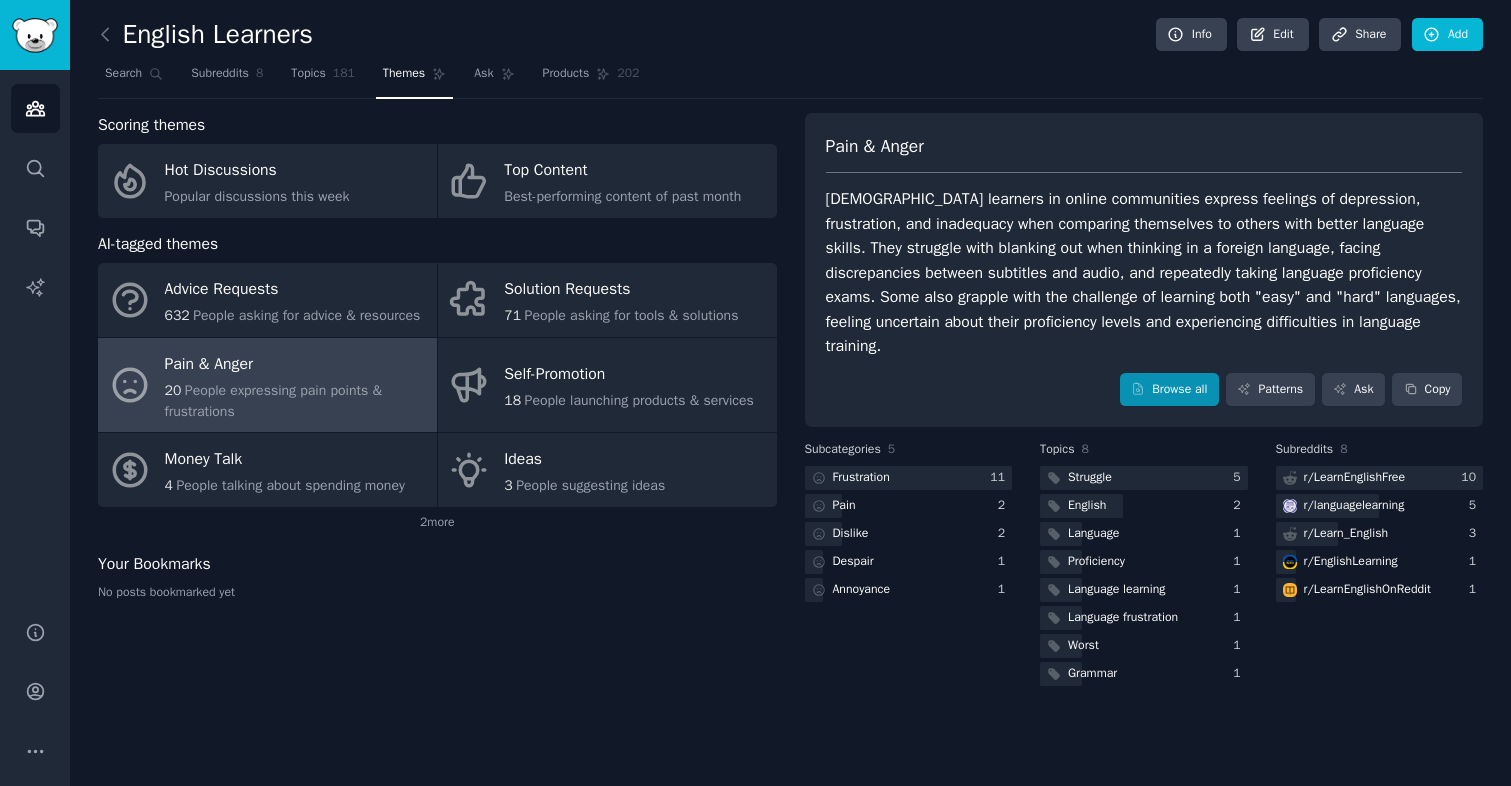 click on "Browse all" at bounding box center (1169, 390) 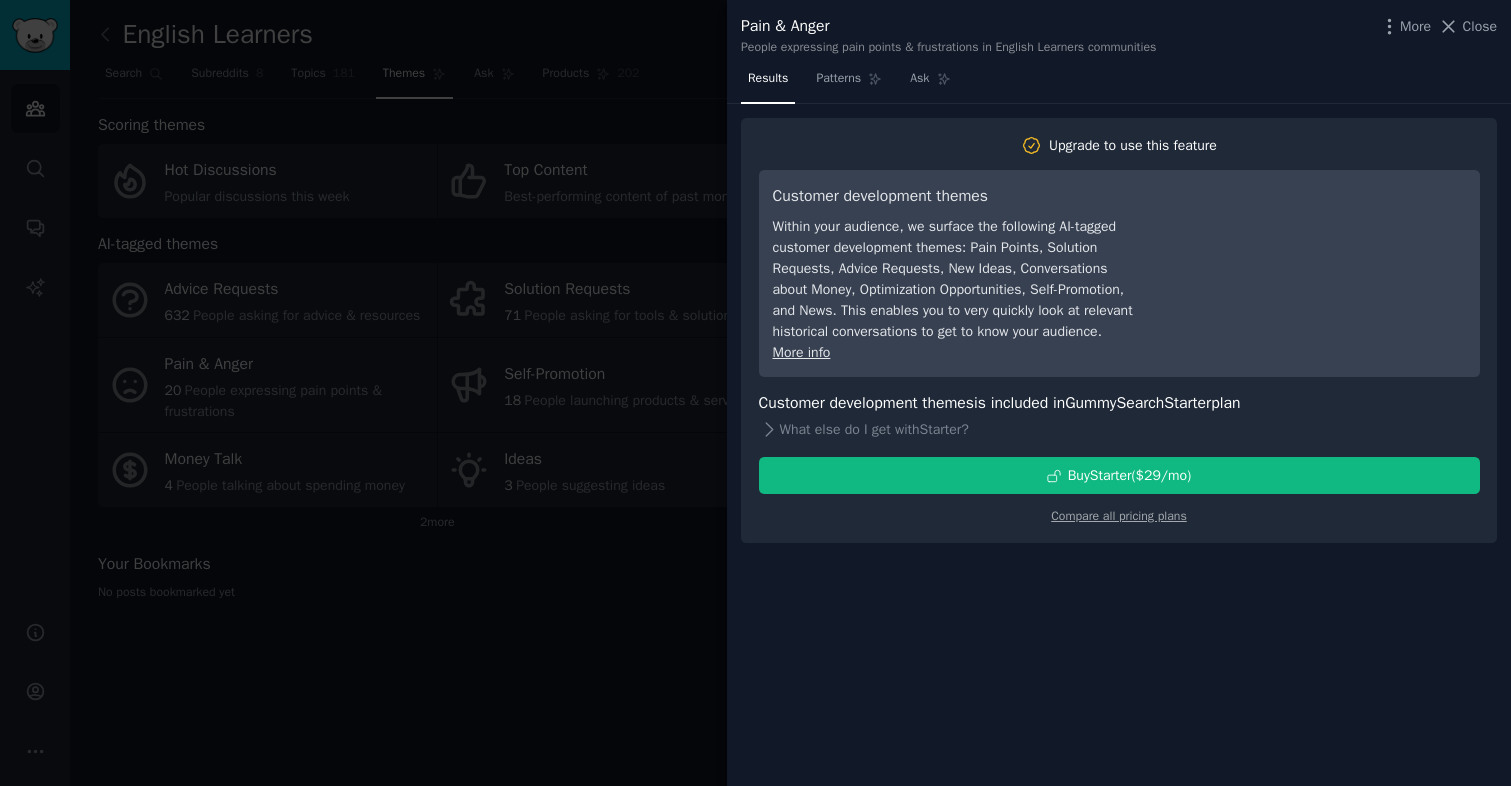 click at bounding box center [755, 393] 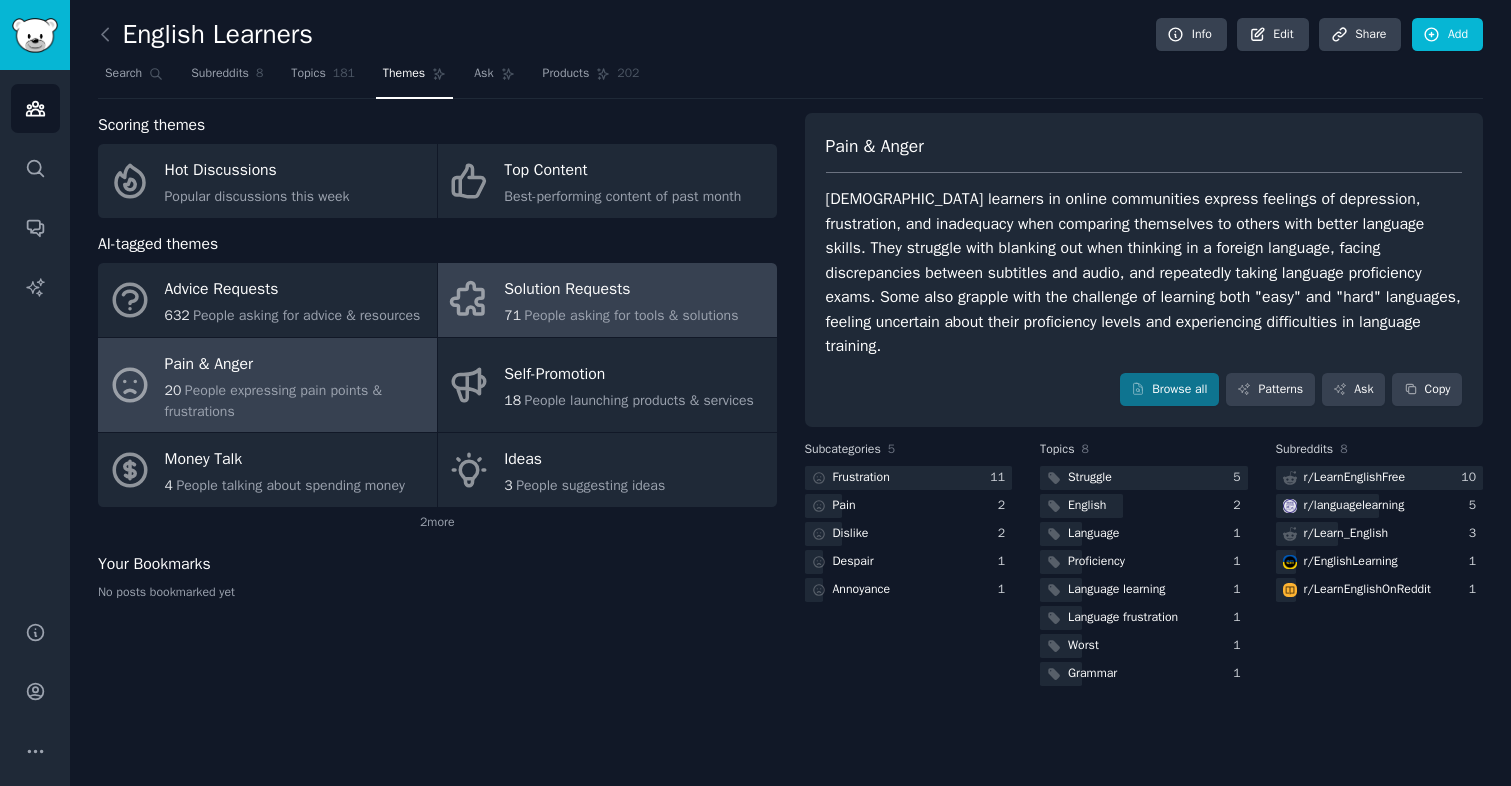 click on "People asking for tools & solutions" at bounding box center (632, 315) 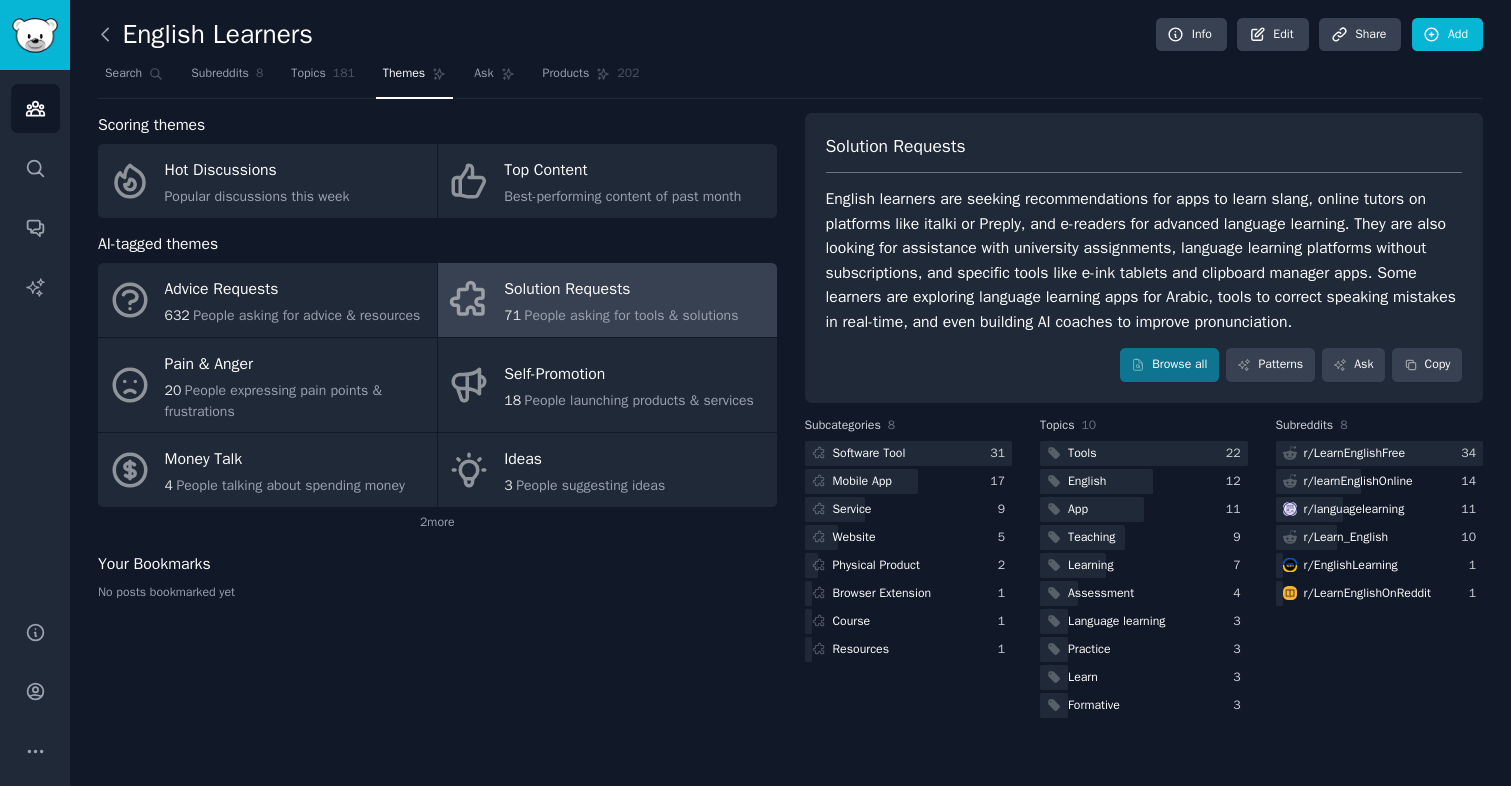click 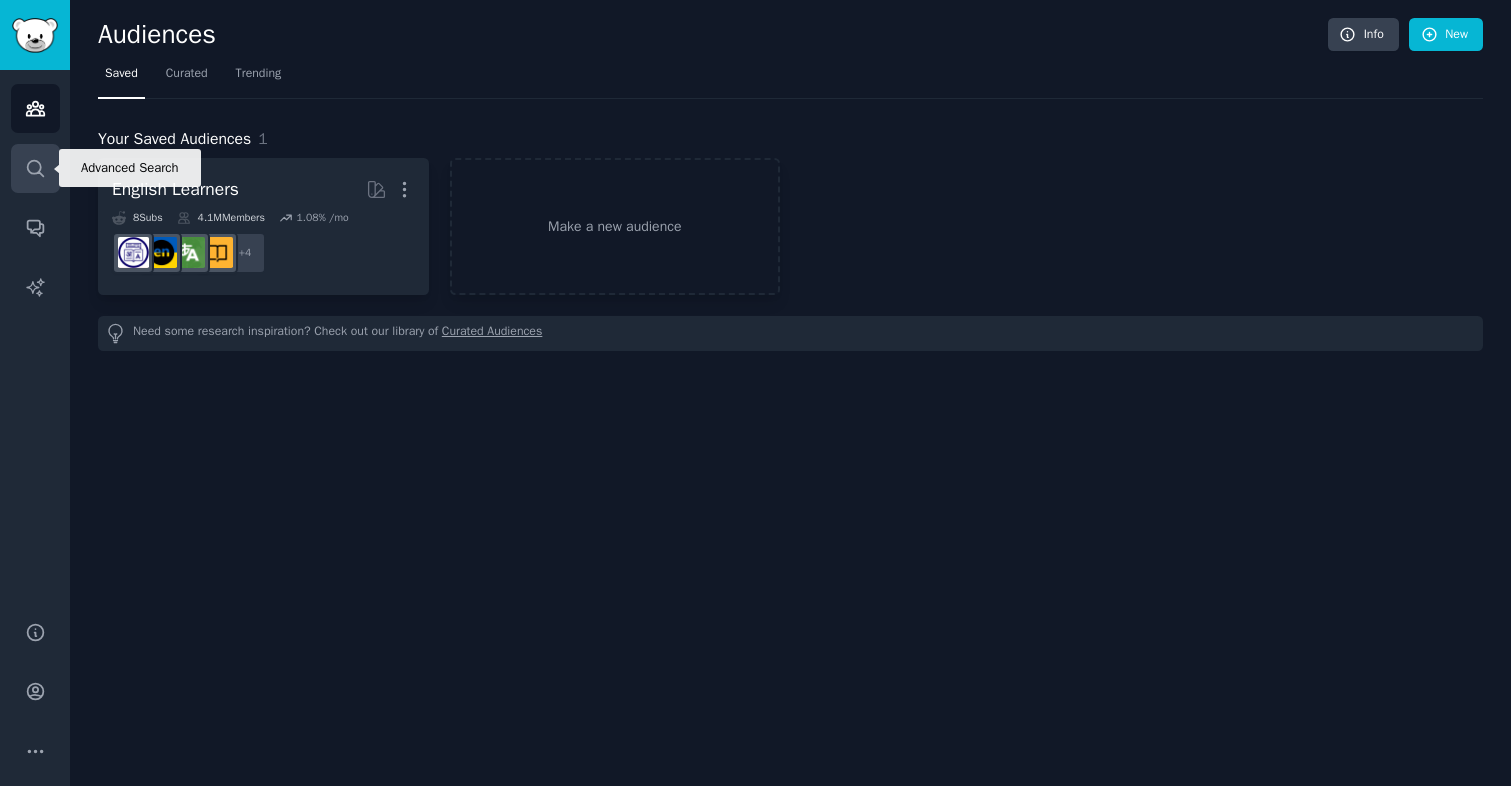 click 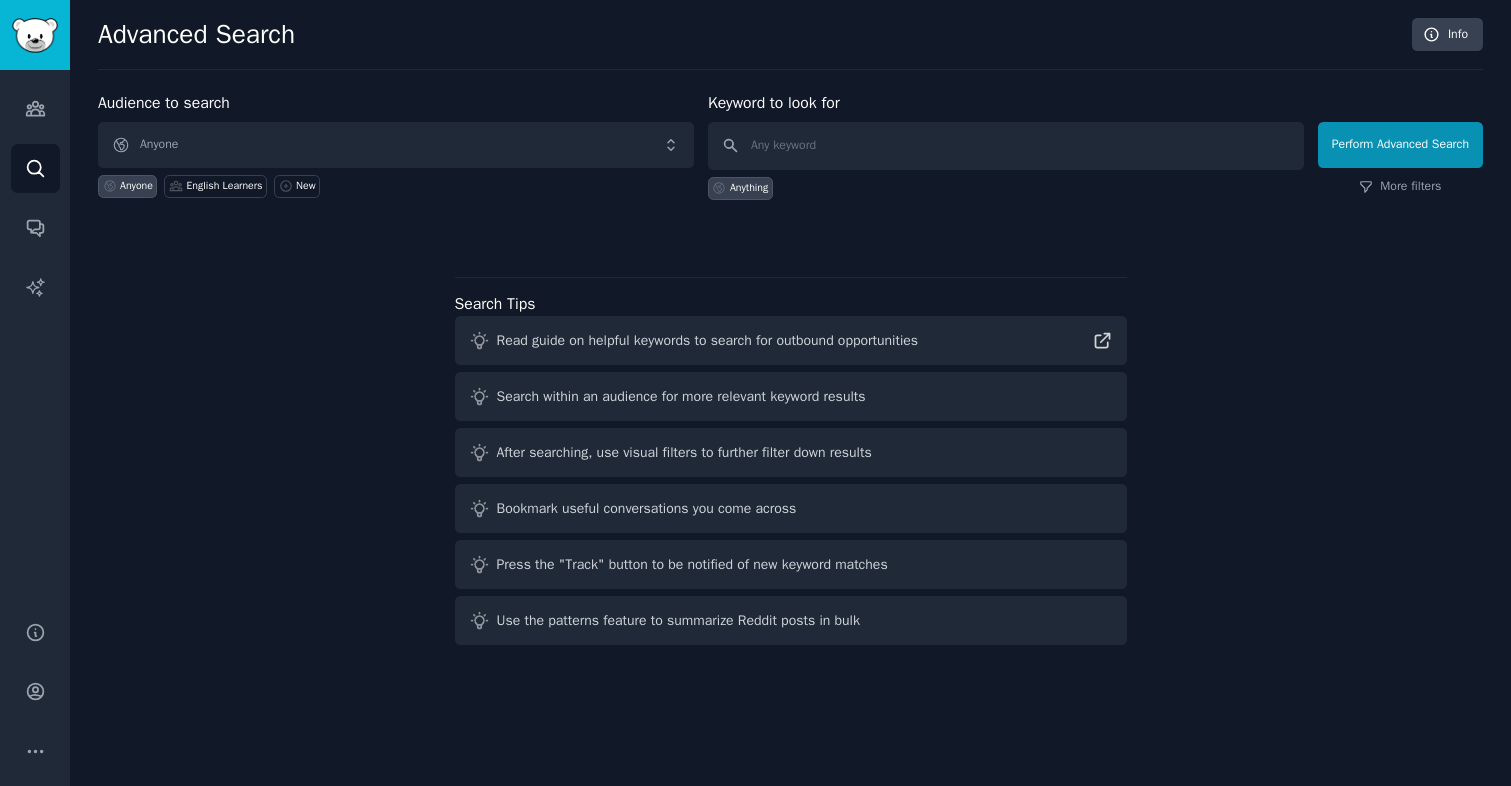 click at bounding box center (35, 35) 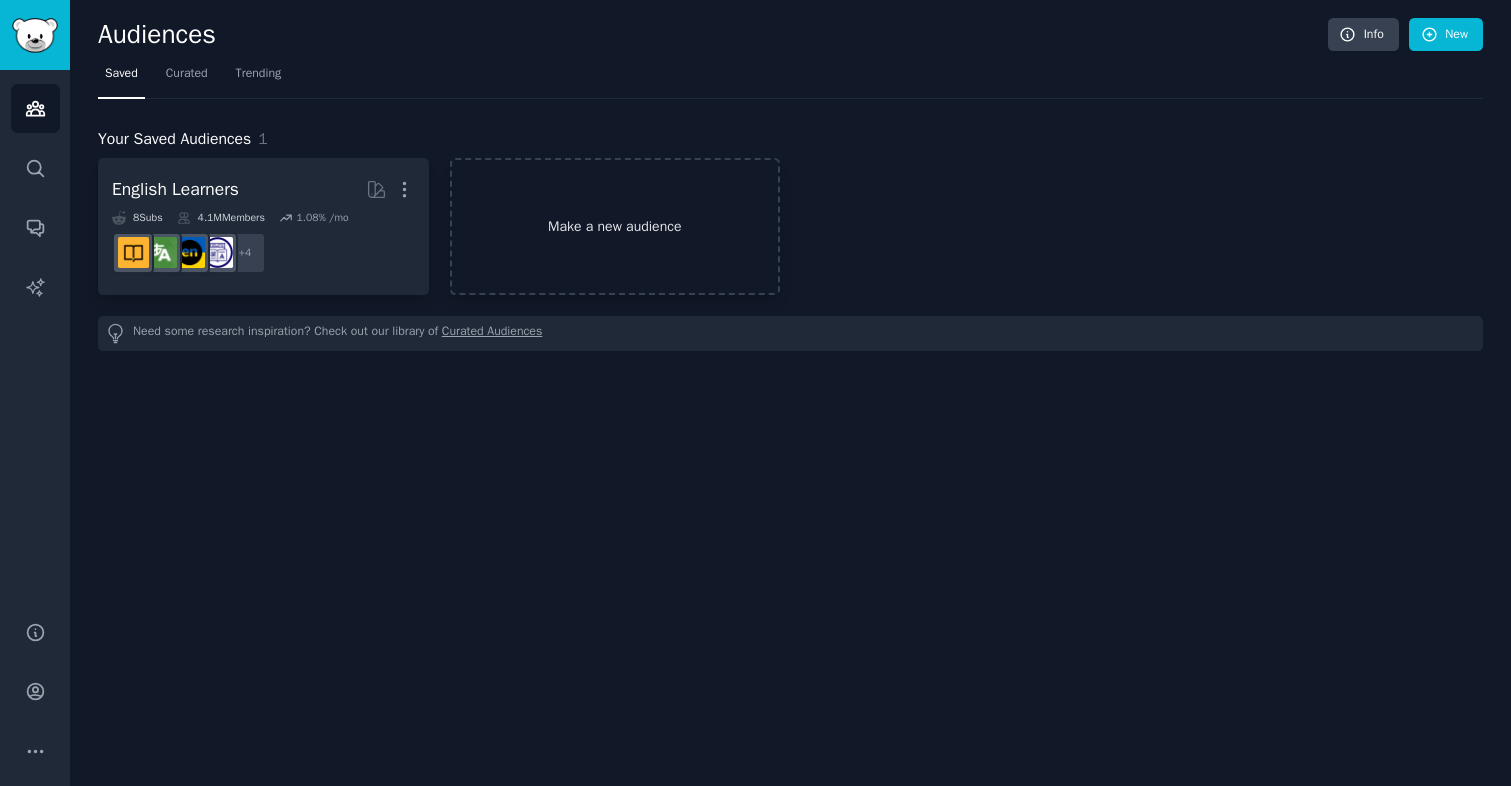 click on "Make a new audience" at bounding box center (615, 226) 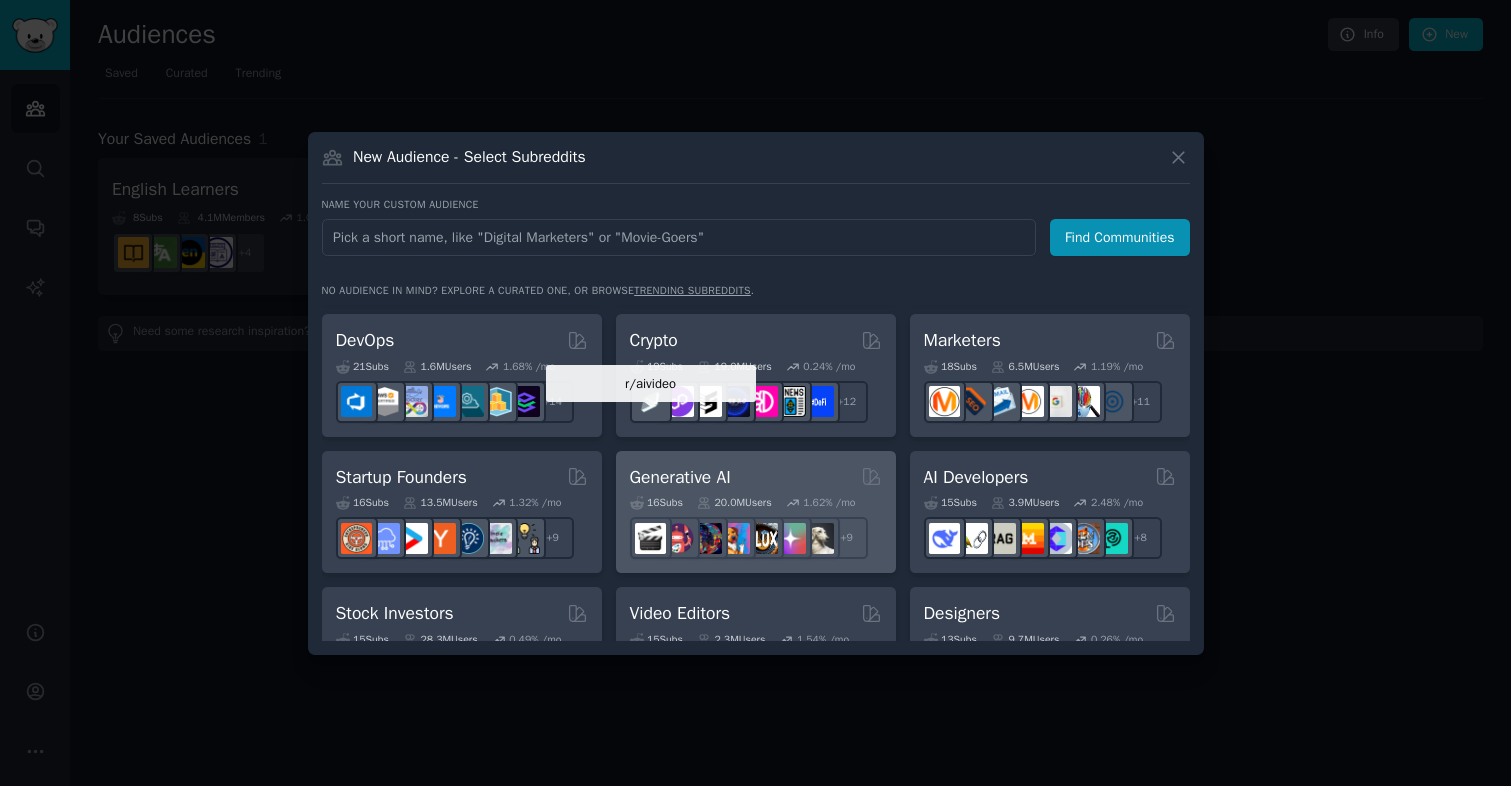scroll, scrollTop: 93, scrollLeft: 0, axis: vertical 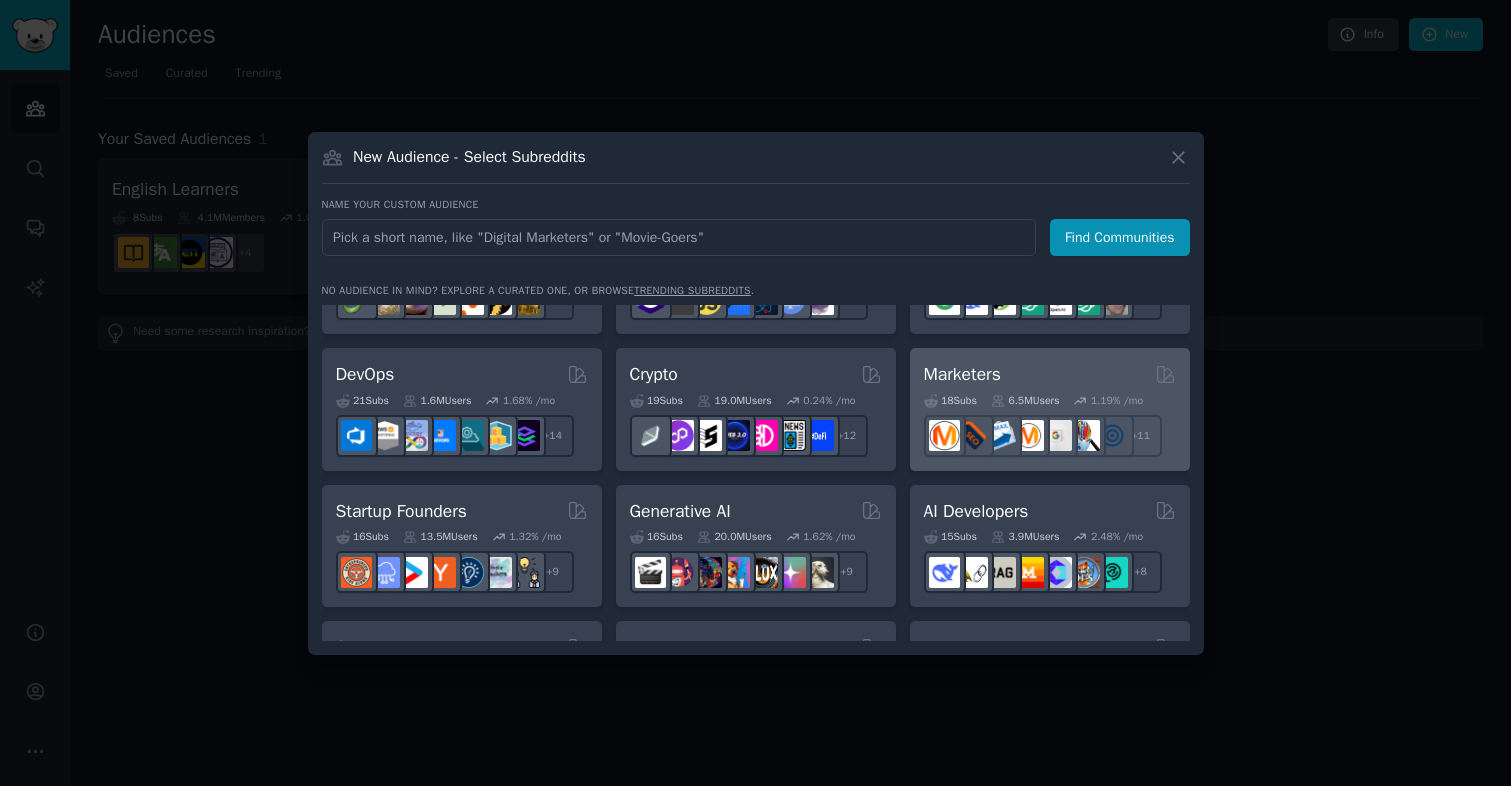 click on "Marketers" at bounding box center [962, 374] 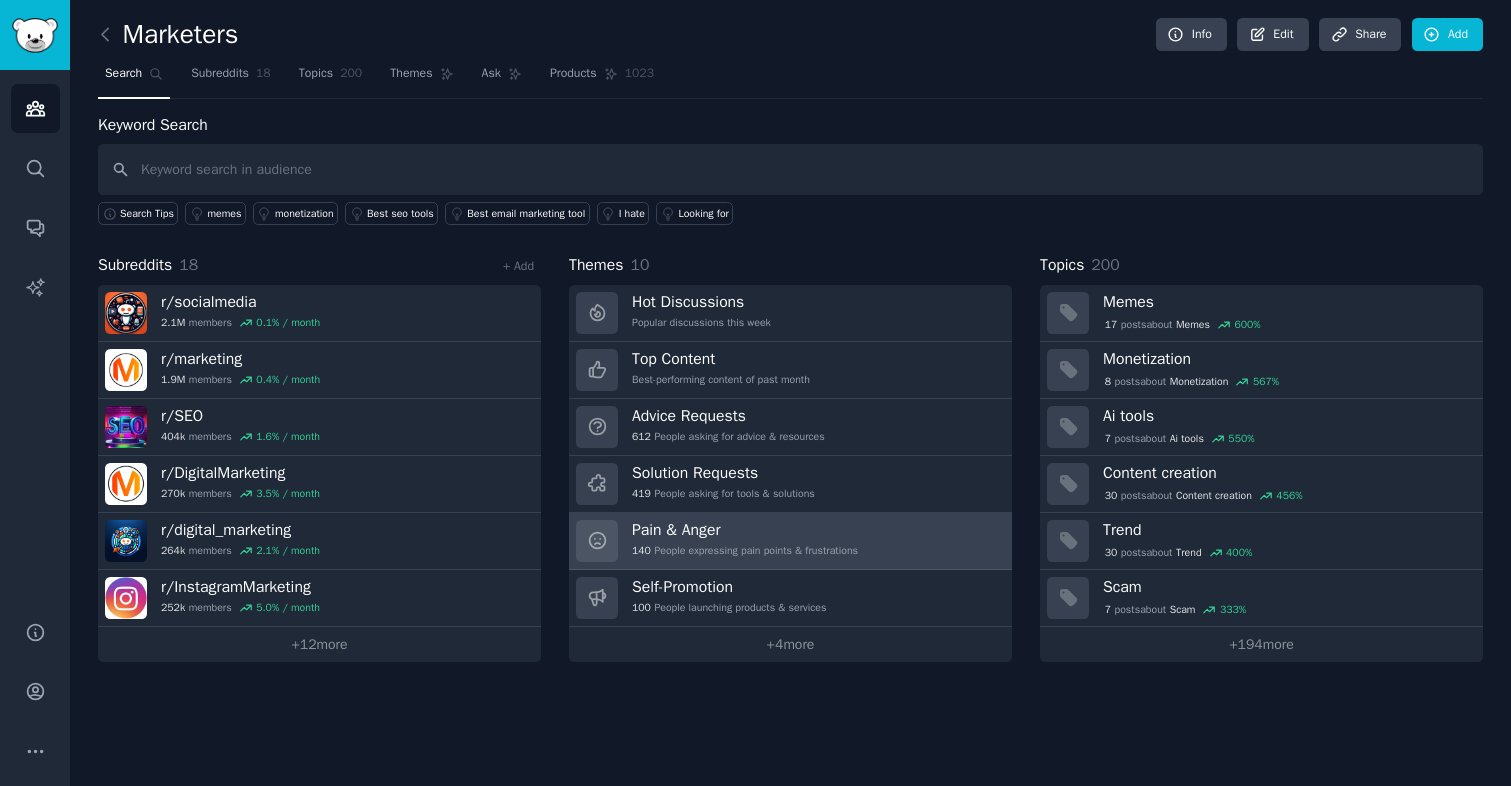 click on "Pain & Anger" at bounding box center [745, 530] 